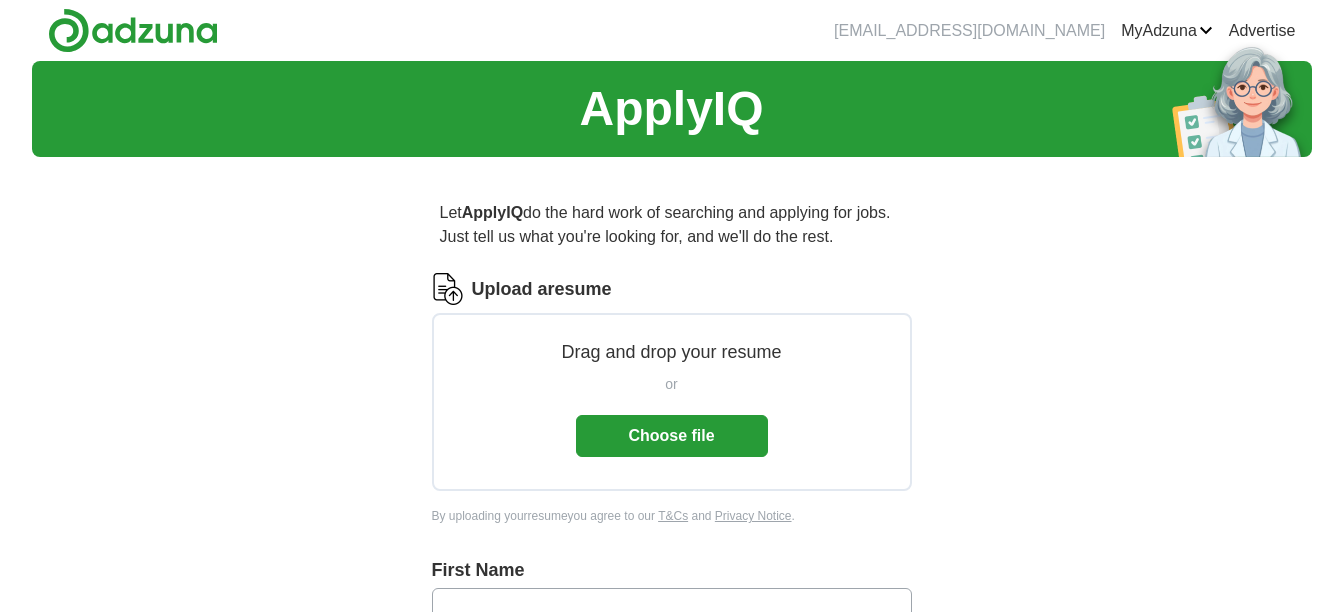 scroll, scrollTop: 0, scrollLeft: 0, axis: both 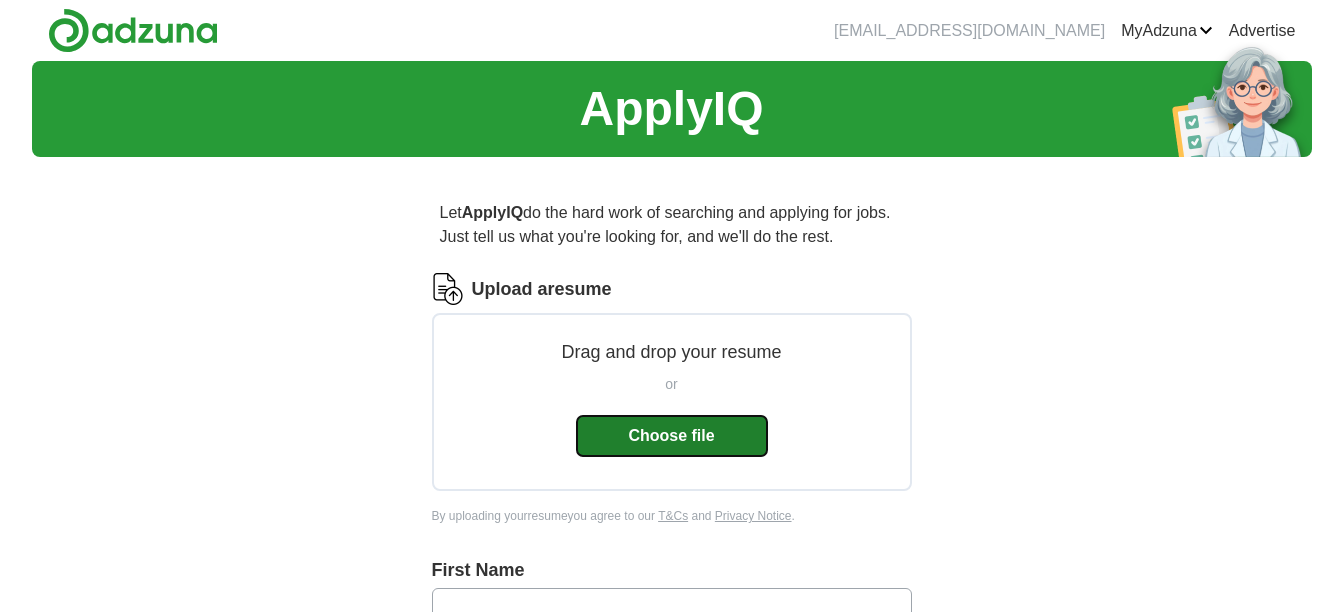 click on "Choose file" at bounding box center (672, 436) 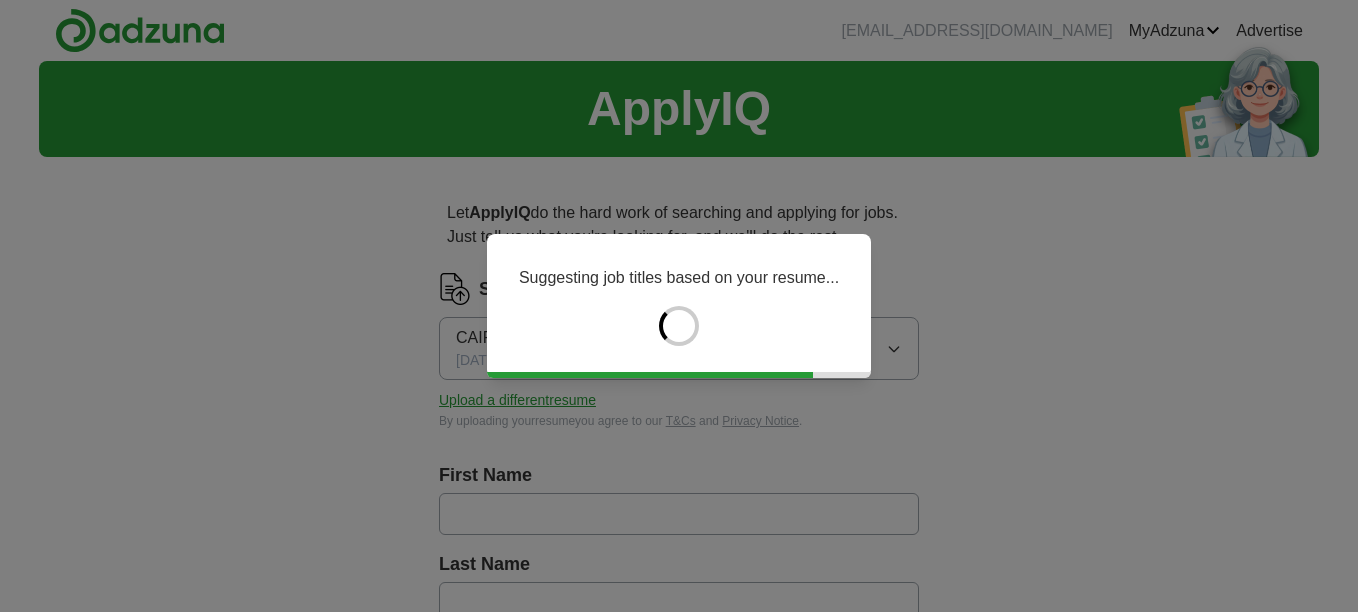 type on "******" 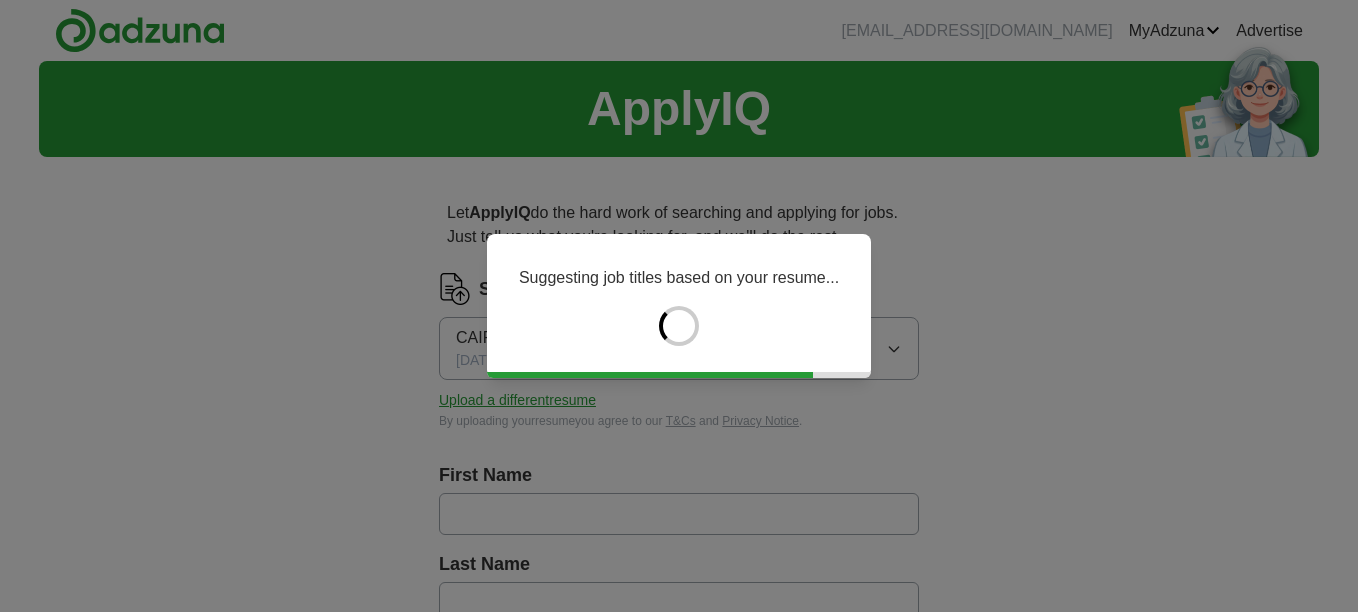 type on "******" 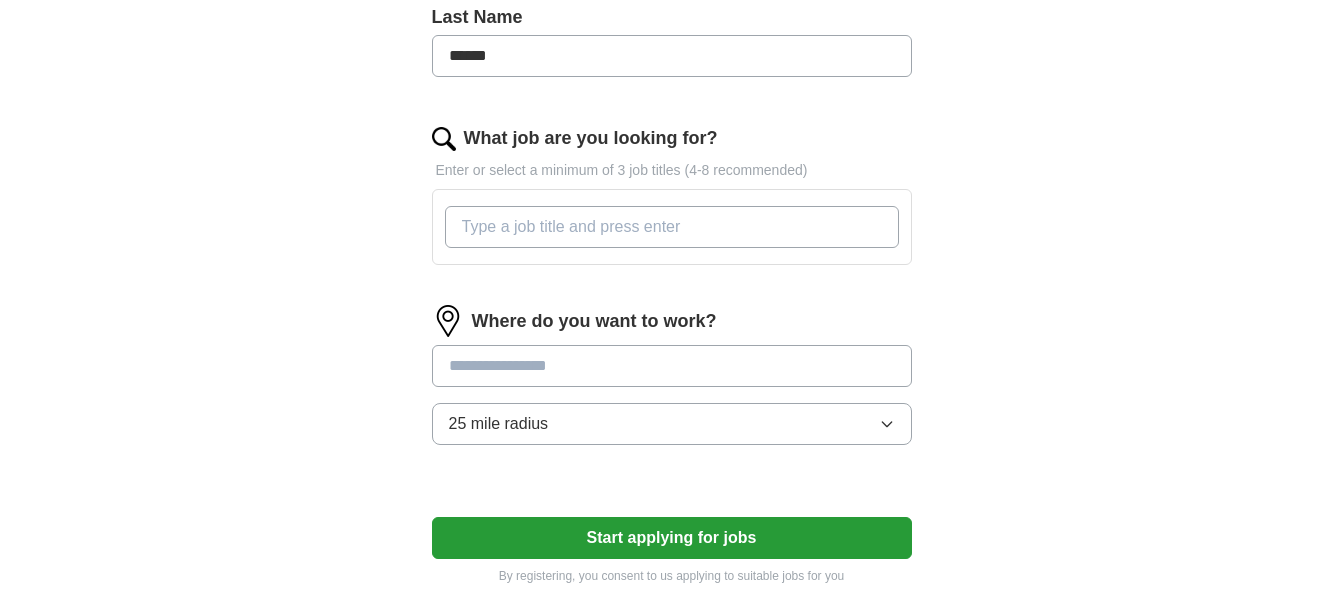 scroll, scrollTop: 600, scrollLeft: 0, axis: vertical 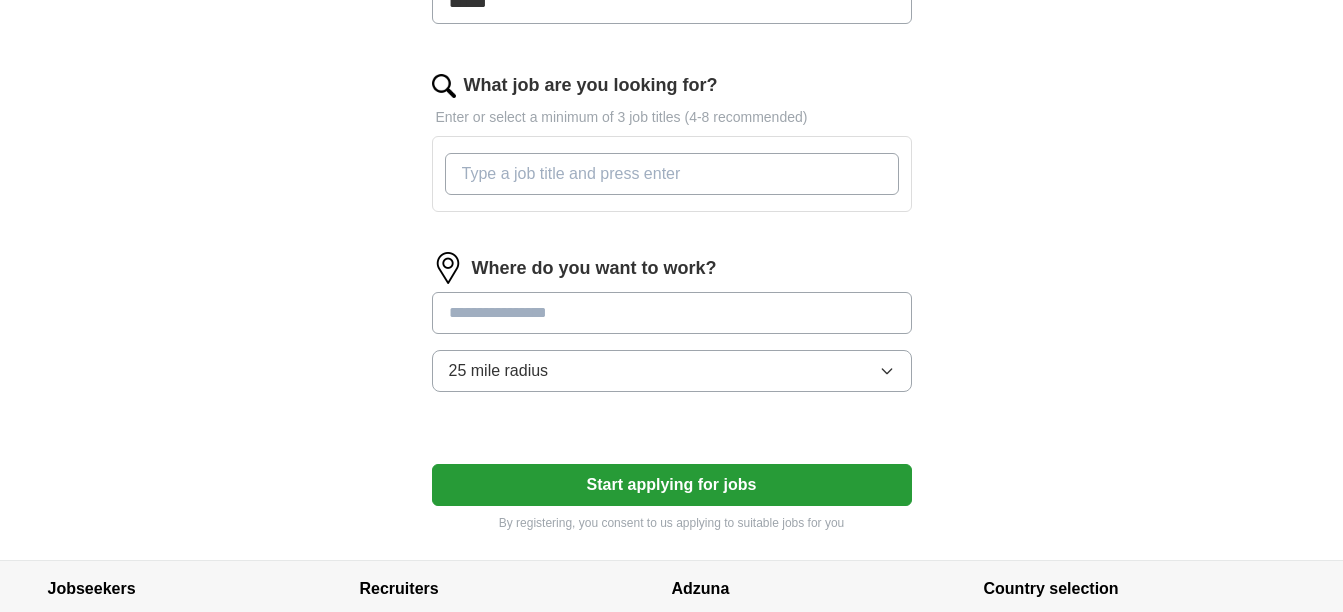 click on "What job are you looking for?" at bounding box center [672, 174] 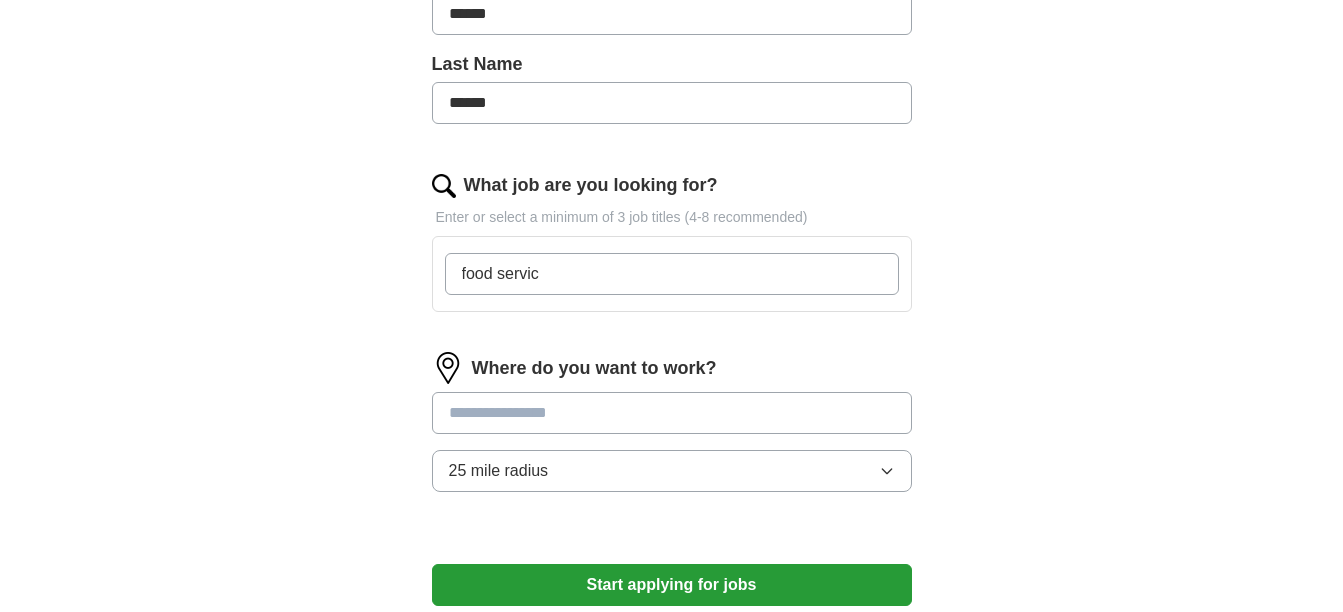 type on "food service" 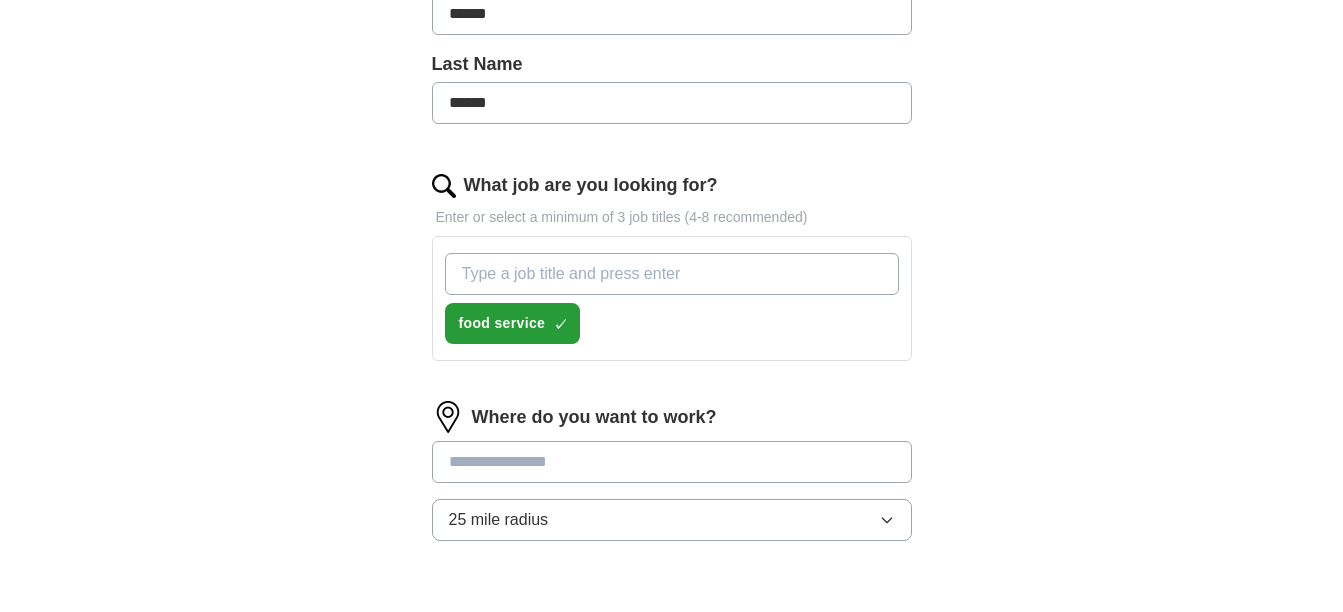click on "What job are you looking for?" at bounding box center (672, 274) 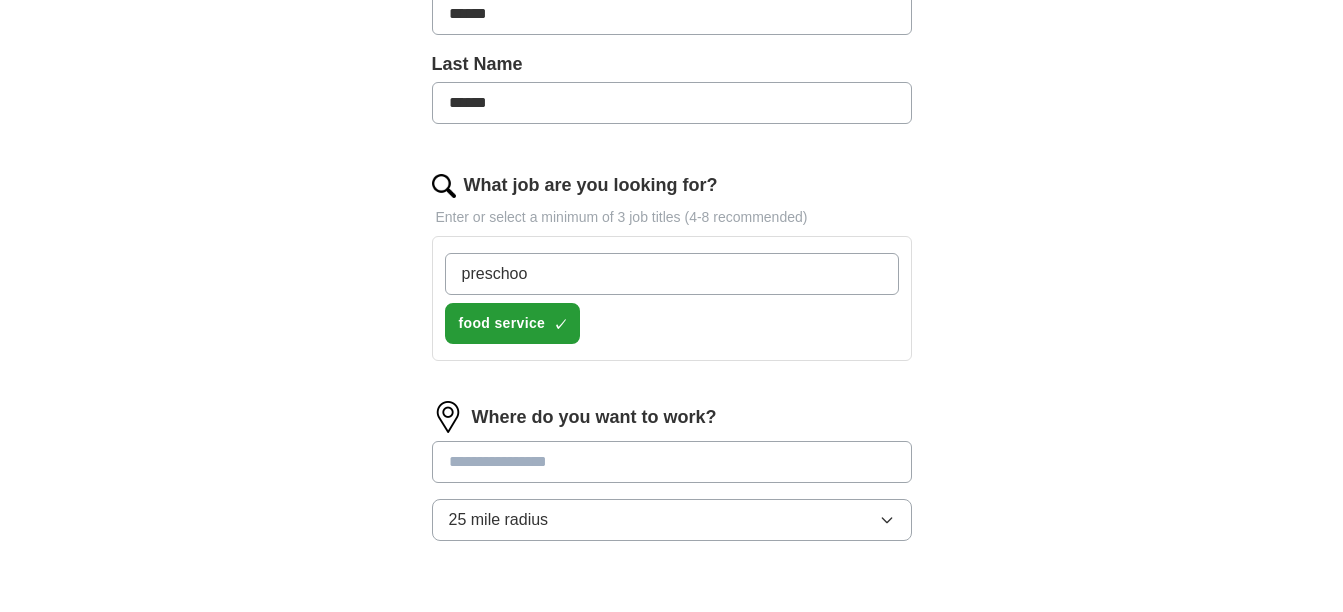 type on "preschool" 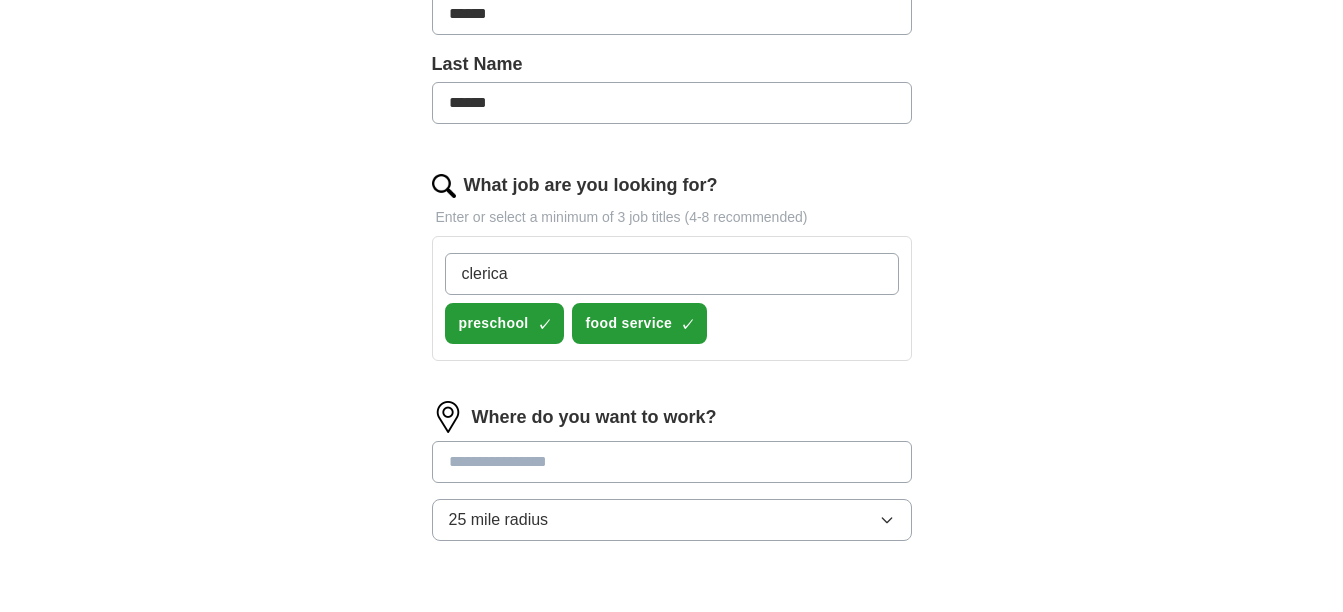 type on "clerical" 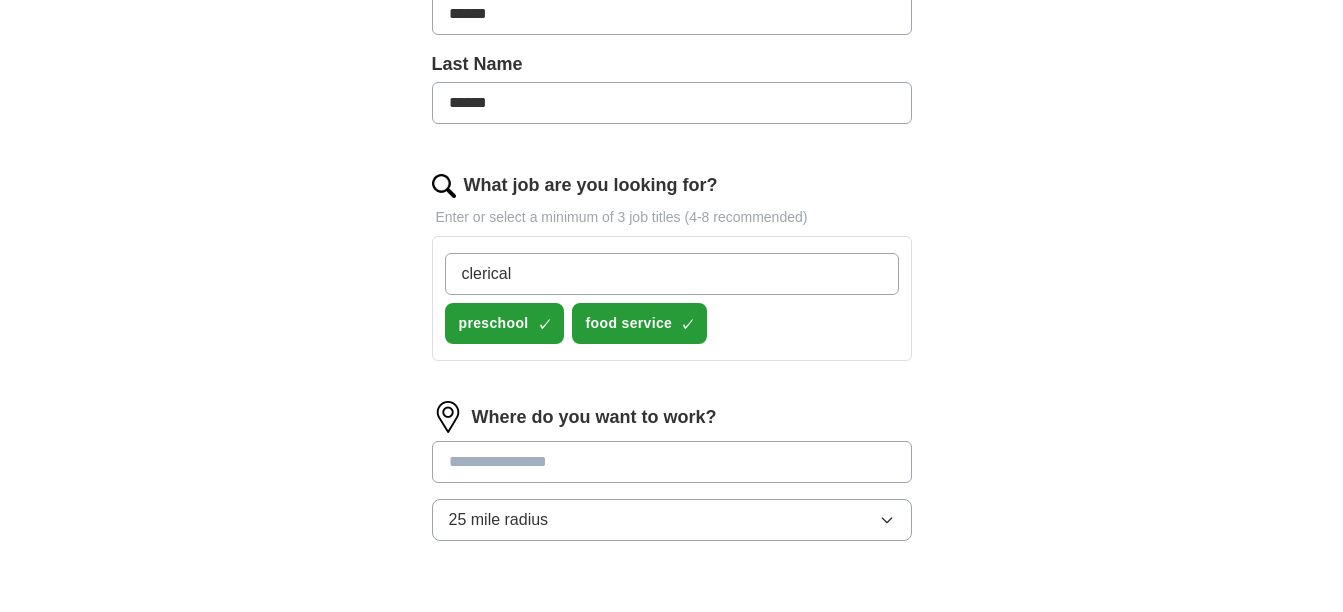 type 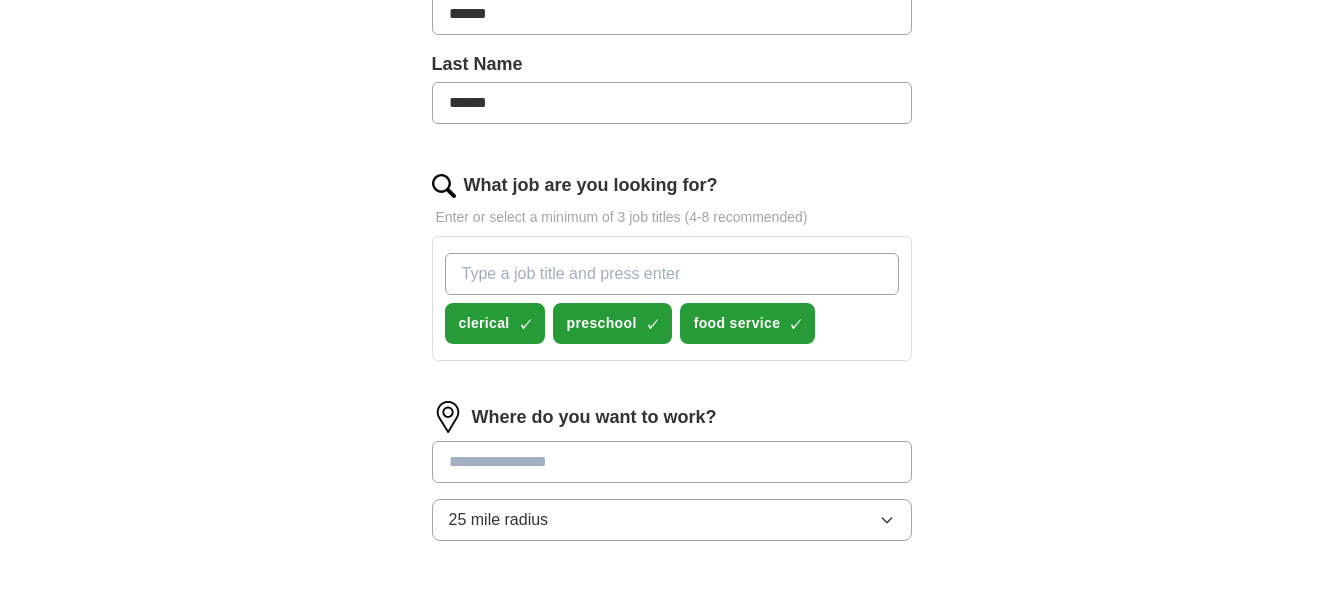 click at bounding box center (672, 462) 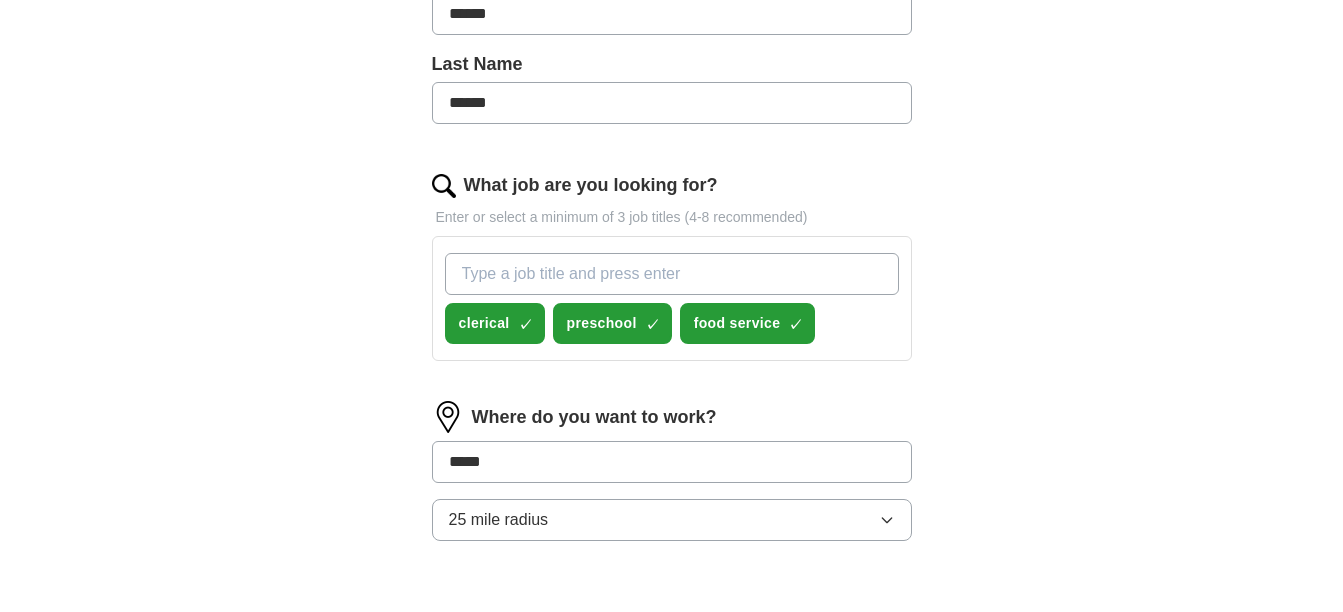 click on "Start applying for jobs" at bounding box center (672, 634) 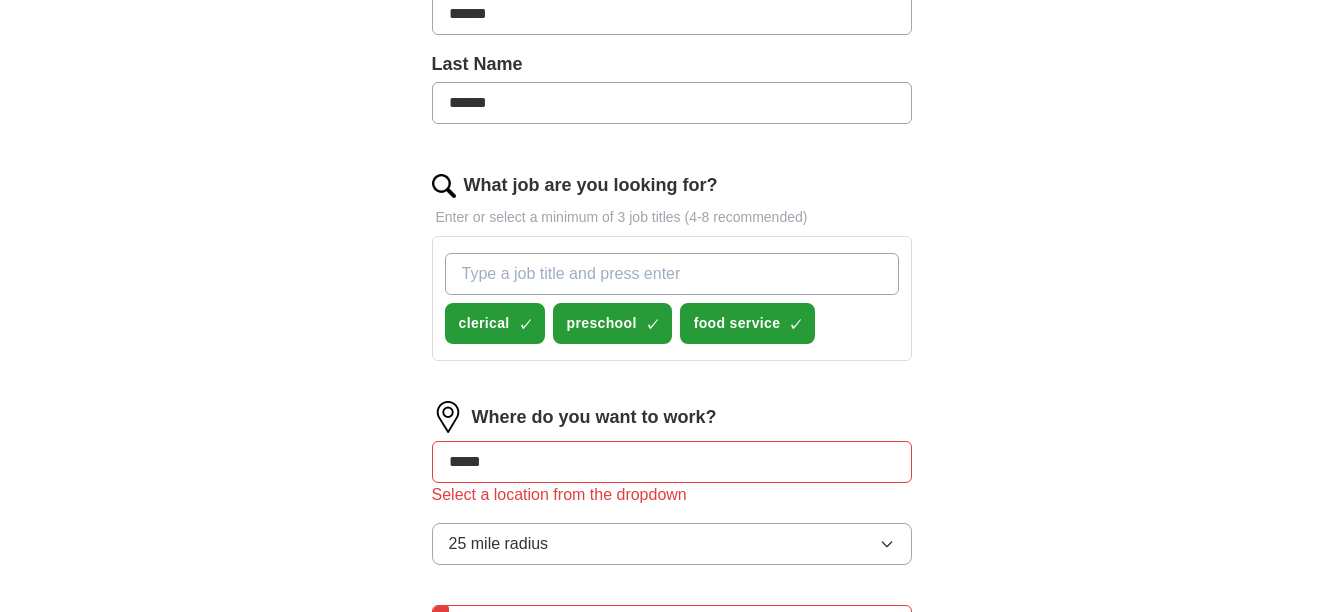 click on "*****" at bounding box center [672, 462] 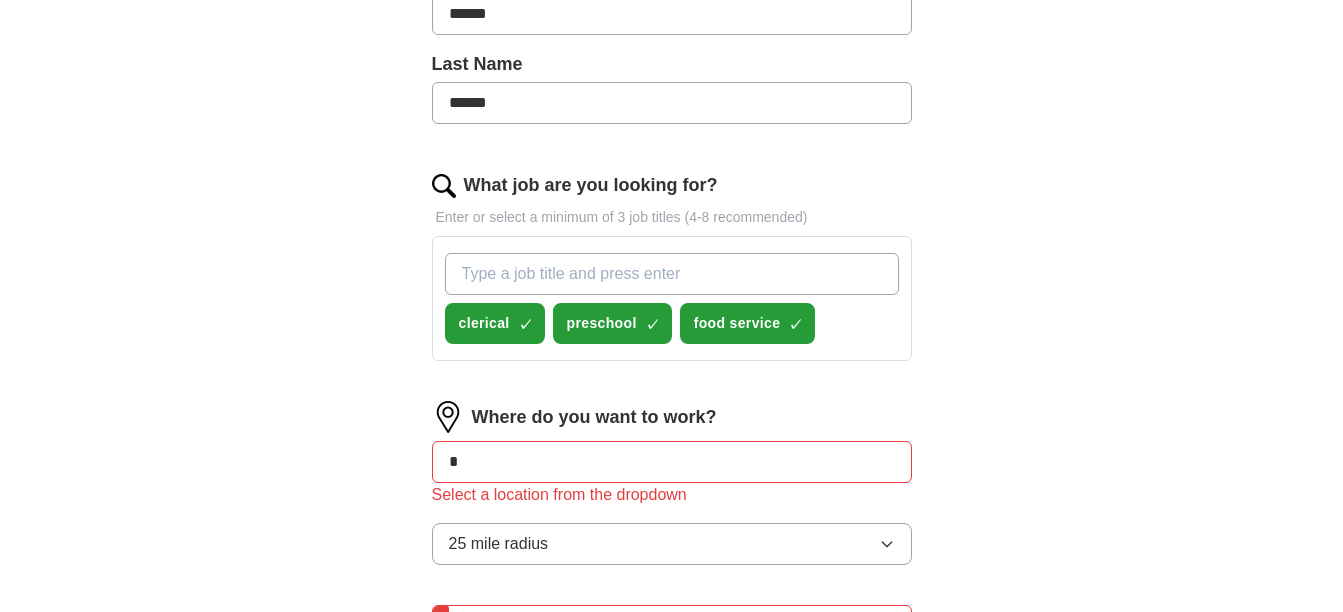 type on "*" 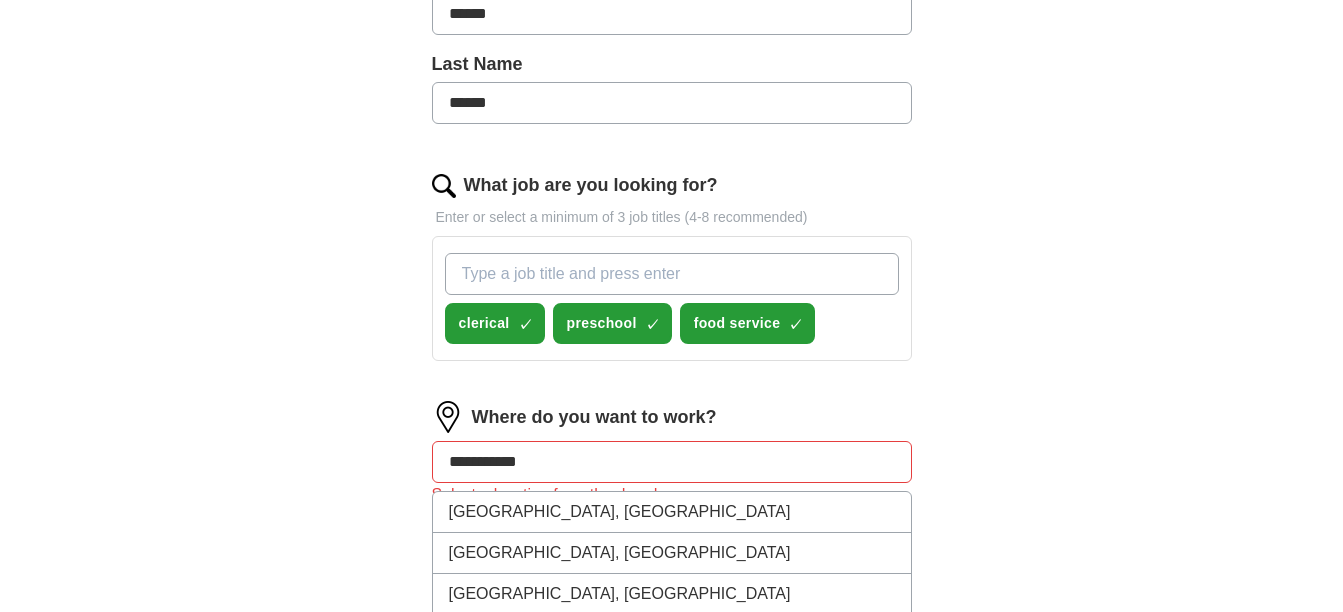 type on "**********" 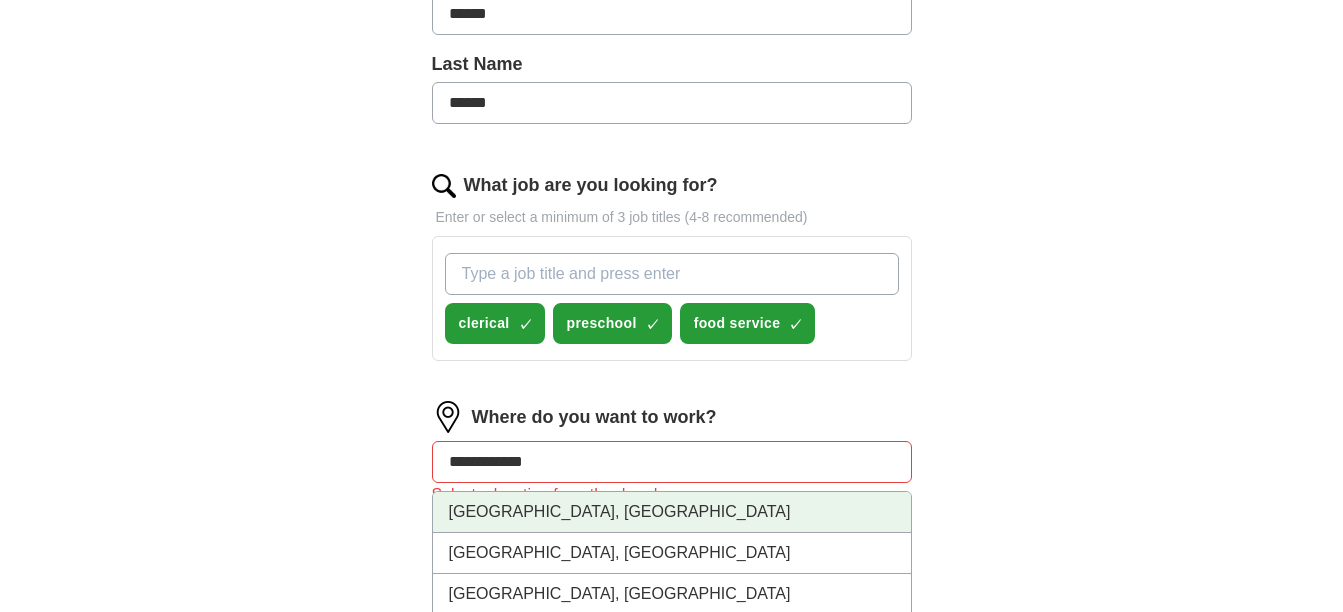 click on "[GEOGRAPHIC_DATA], [GEOGRAPHIC_DATA]" at bounding box center [672, 512] 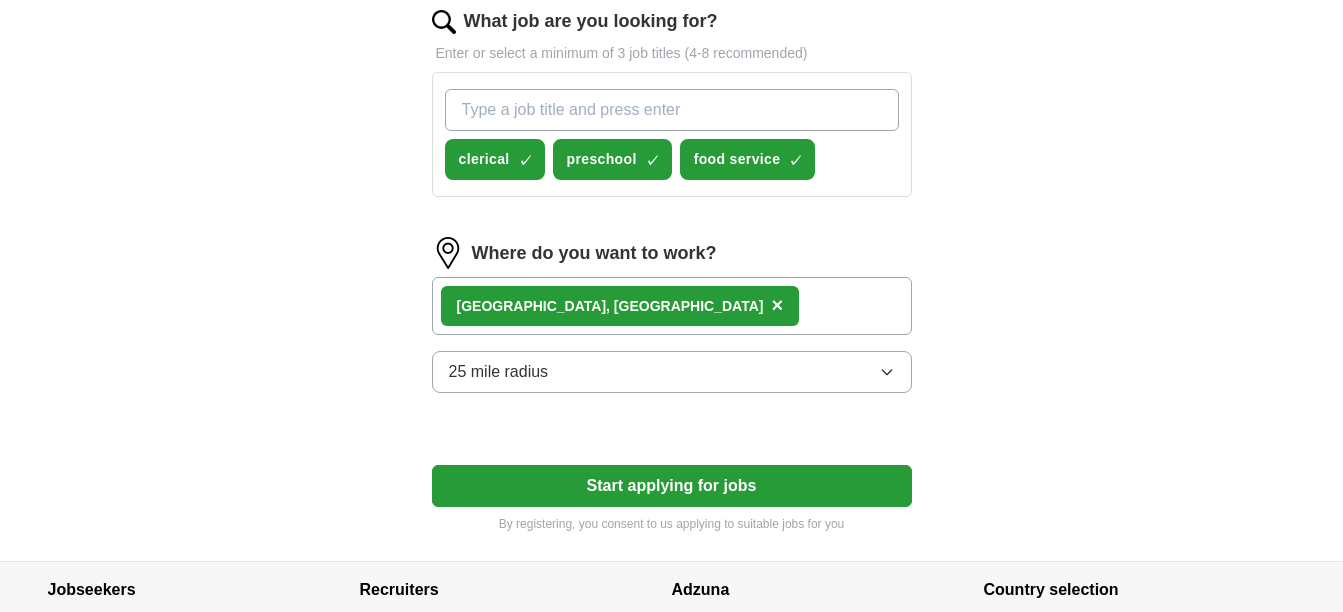 scroll, scrollTop: 700, scrollLeft: 0, axis: vertical 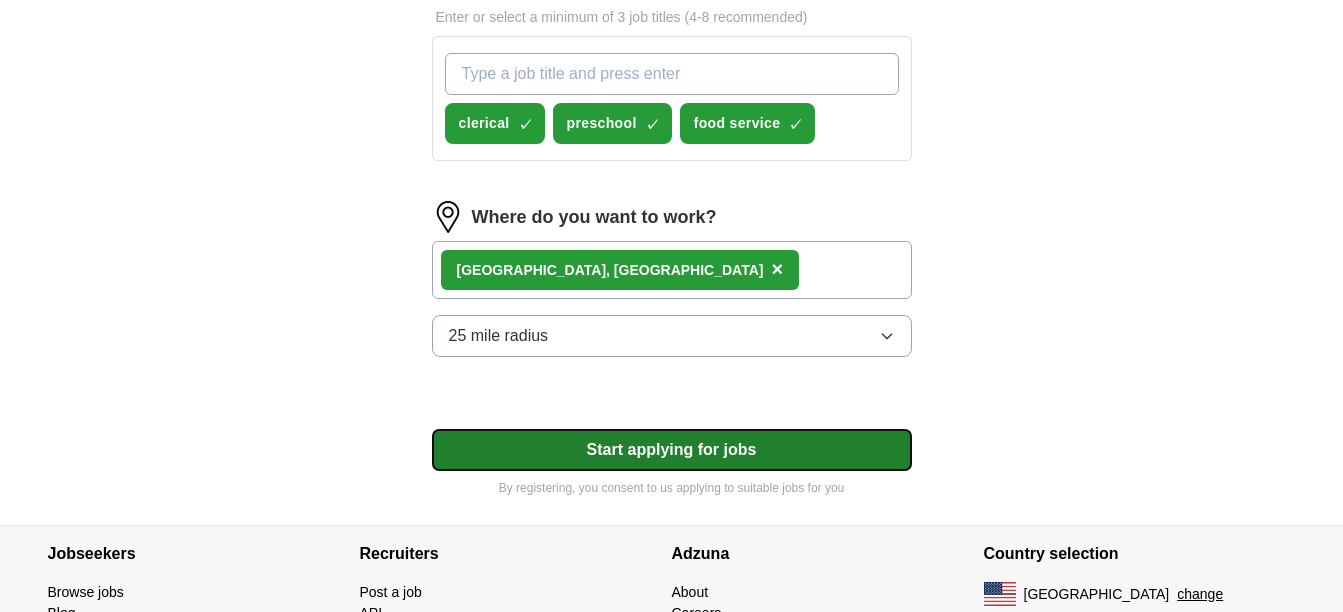 click on "Start applying for jobs" at bounding box center (672, 450) 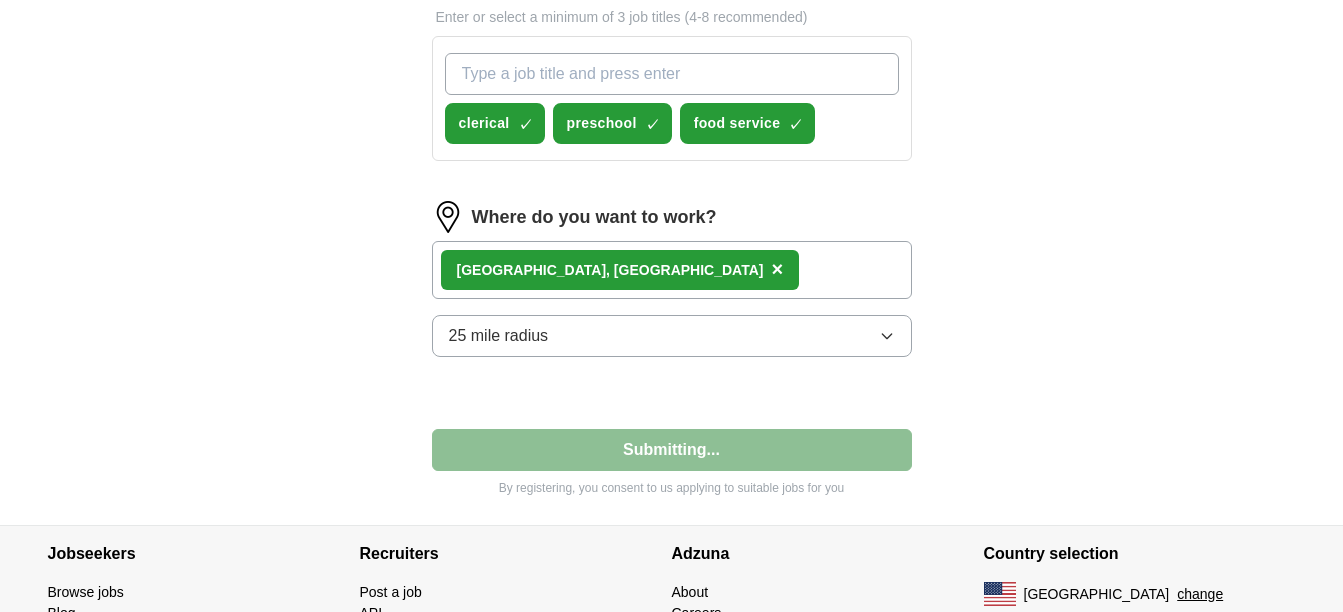 select on "**" 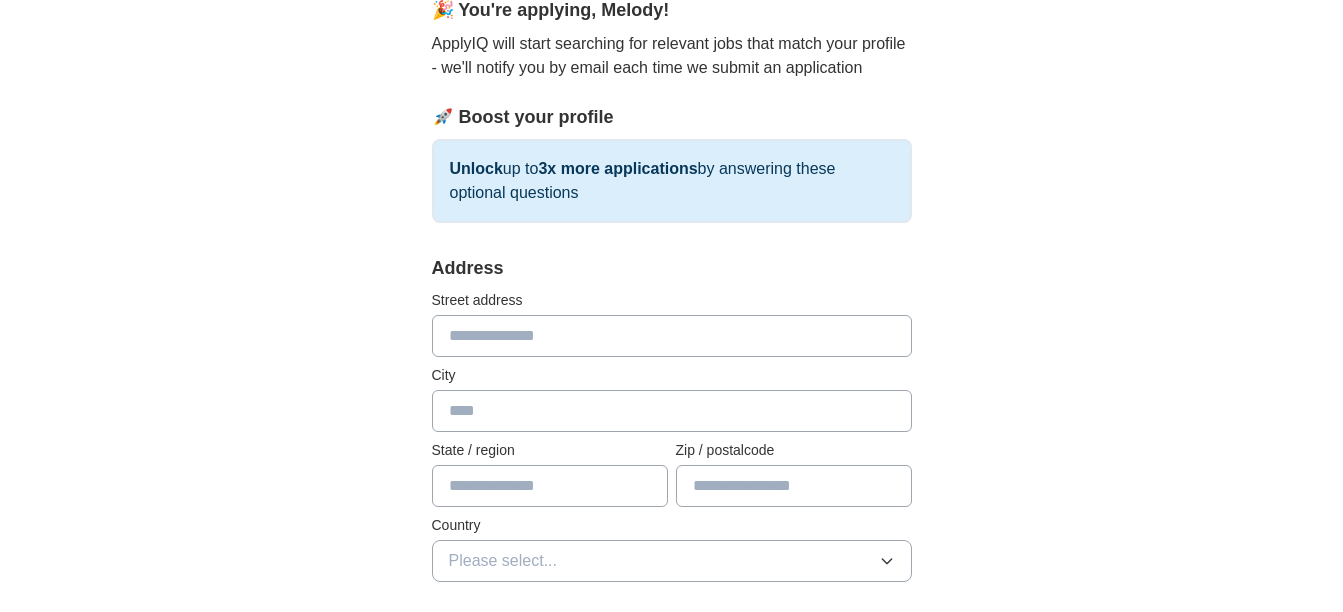 scroll, scrollTop: 200, scrollLeft: 0, axis: vertical 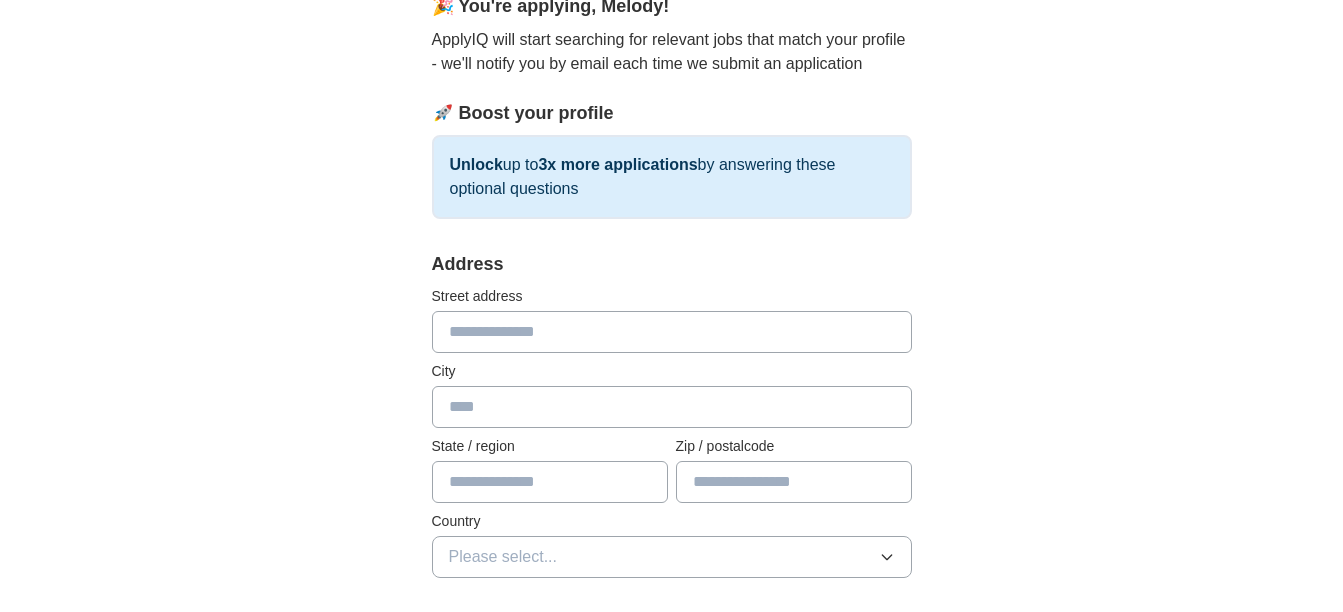 click at bounding box center [672, 332] 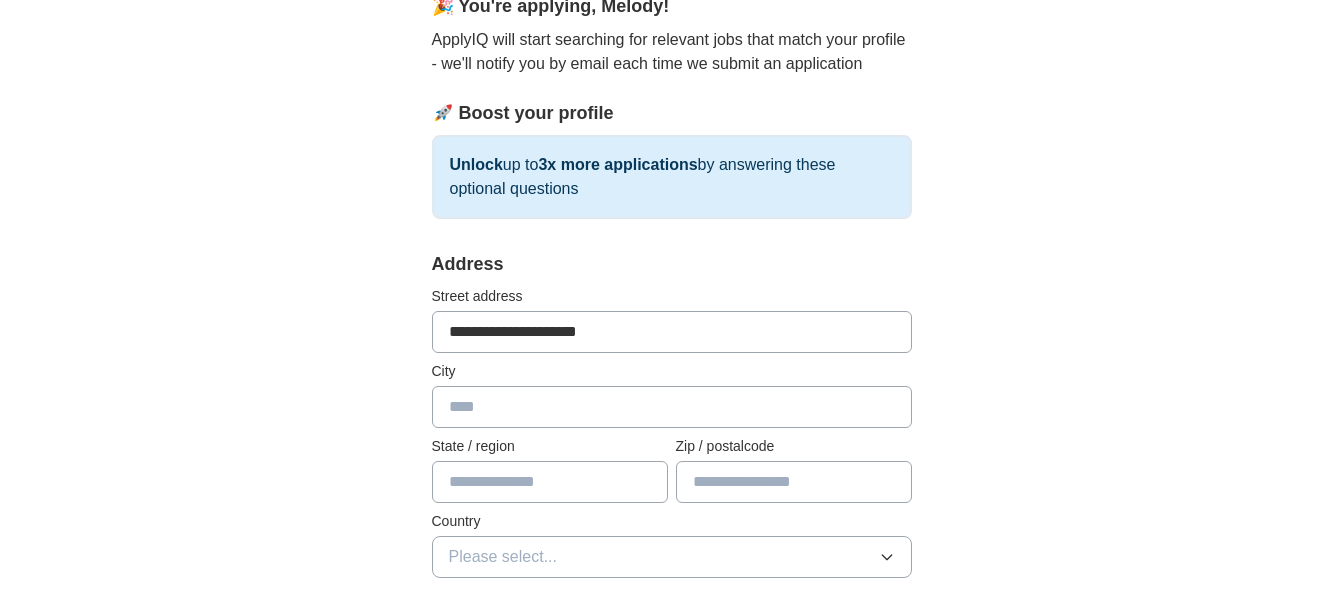 type on "**********" 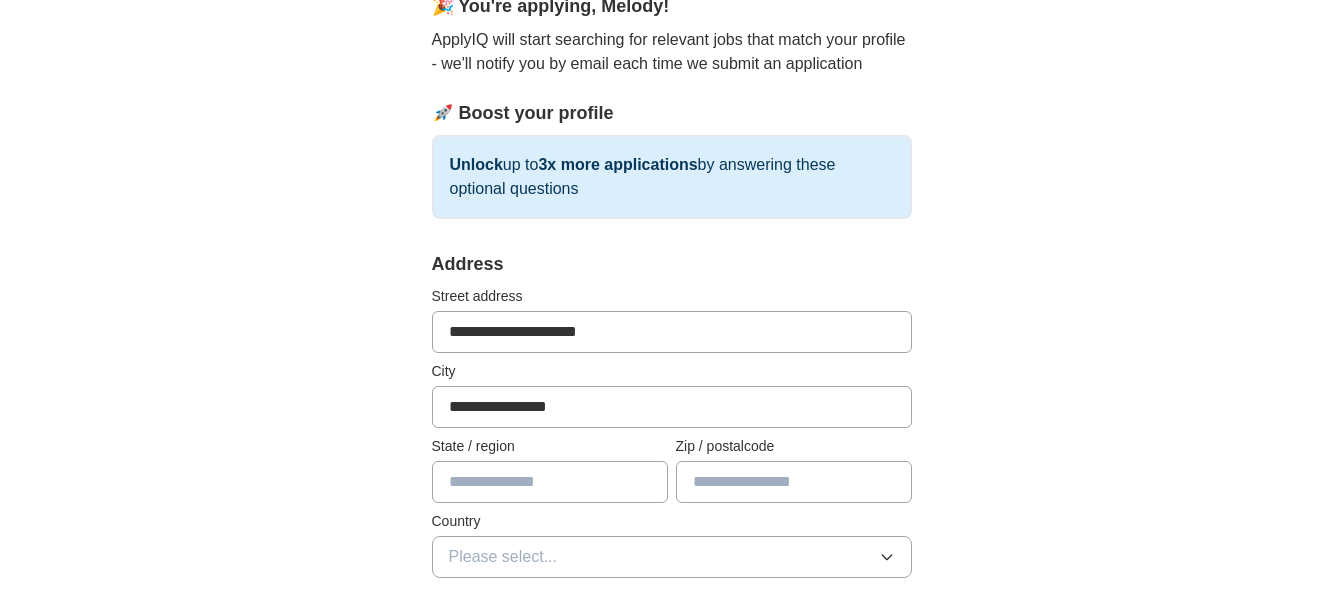 type on "**" 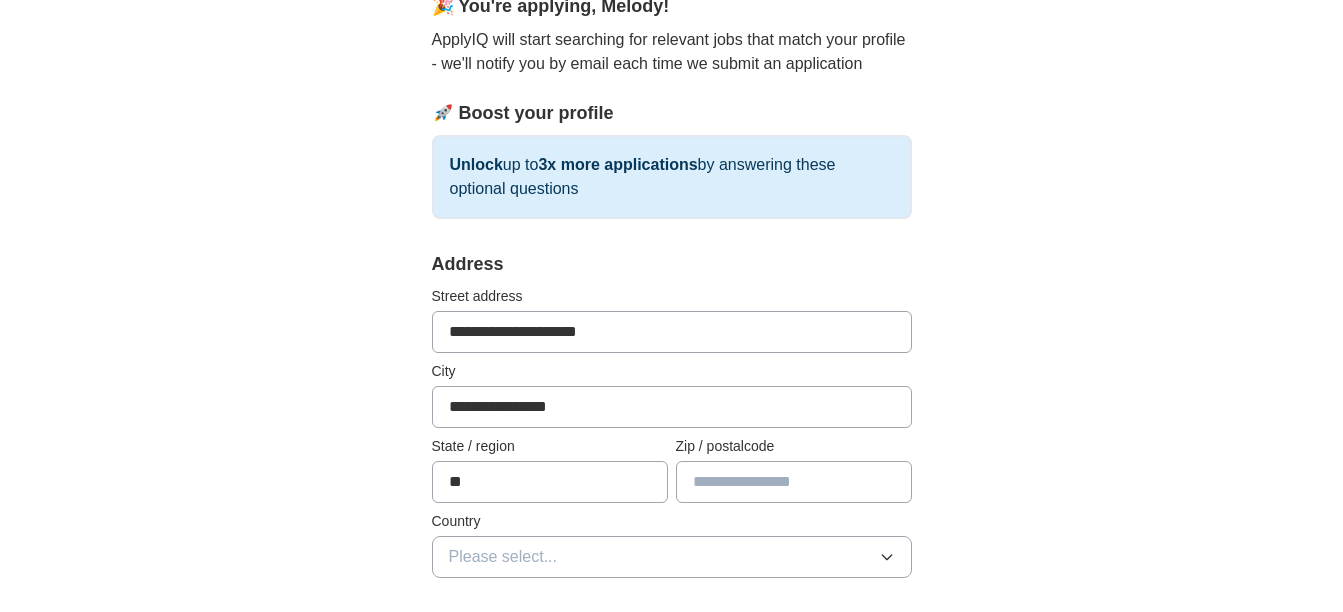 type on "*****" 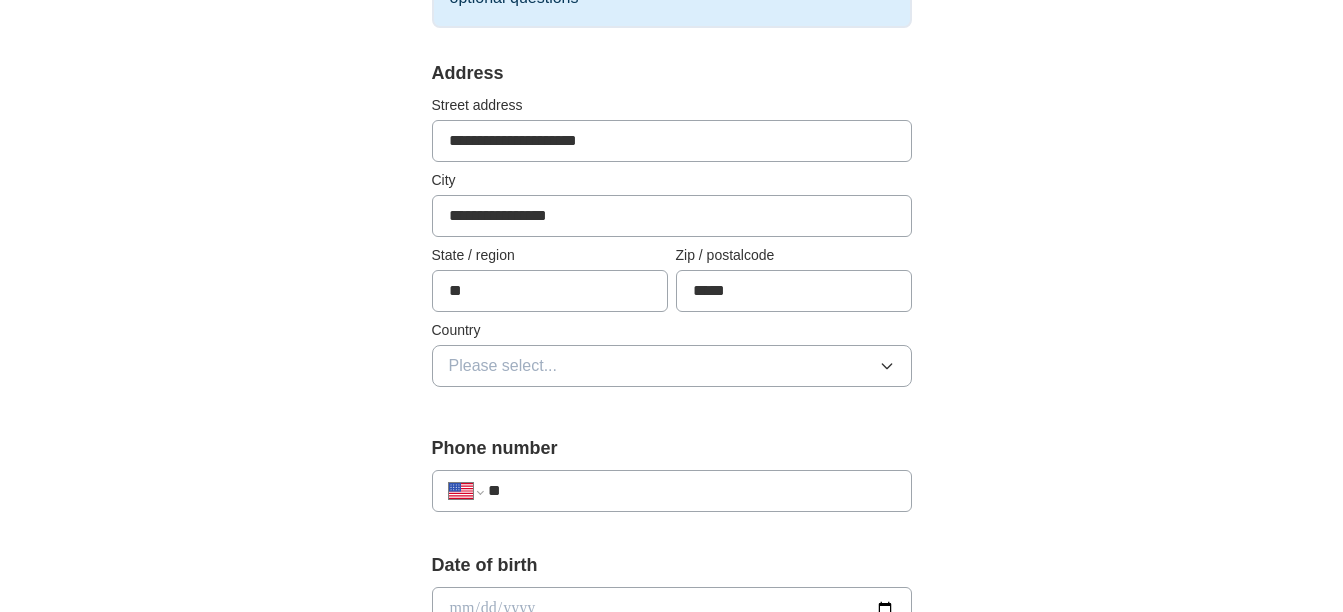 scroll, scrollTop: 400, scrollLeft: 0, axis: vertical 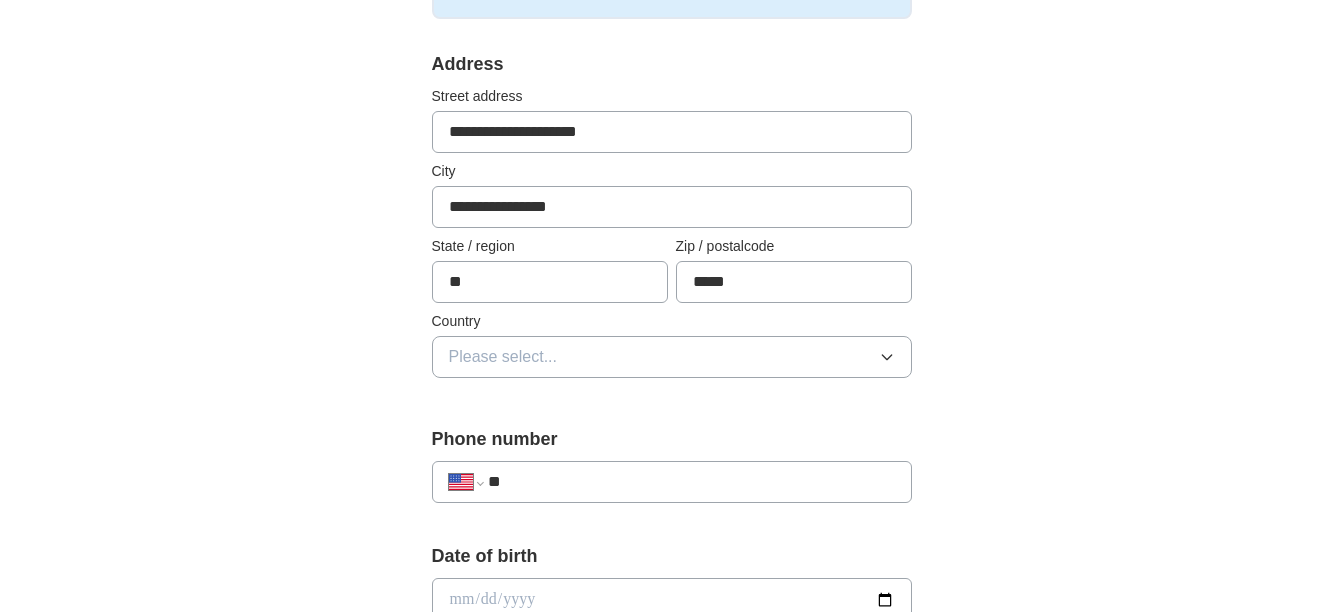 click on "**********" at bounding box center (672, 207) 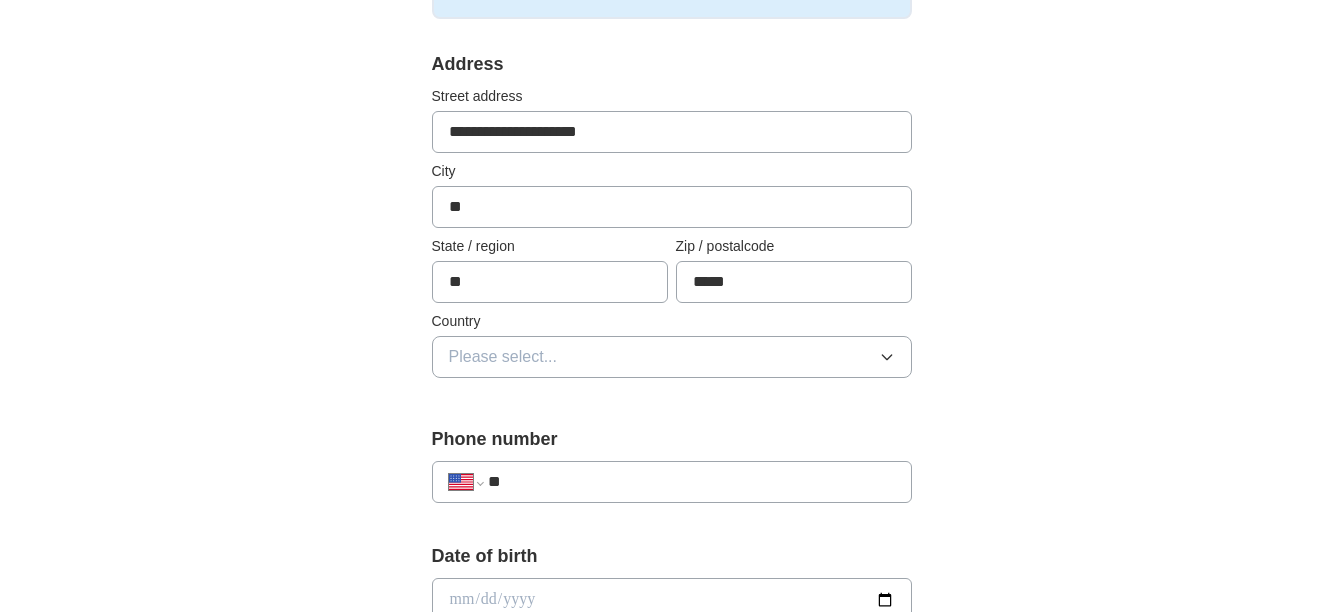 type on "*" 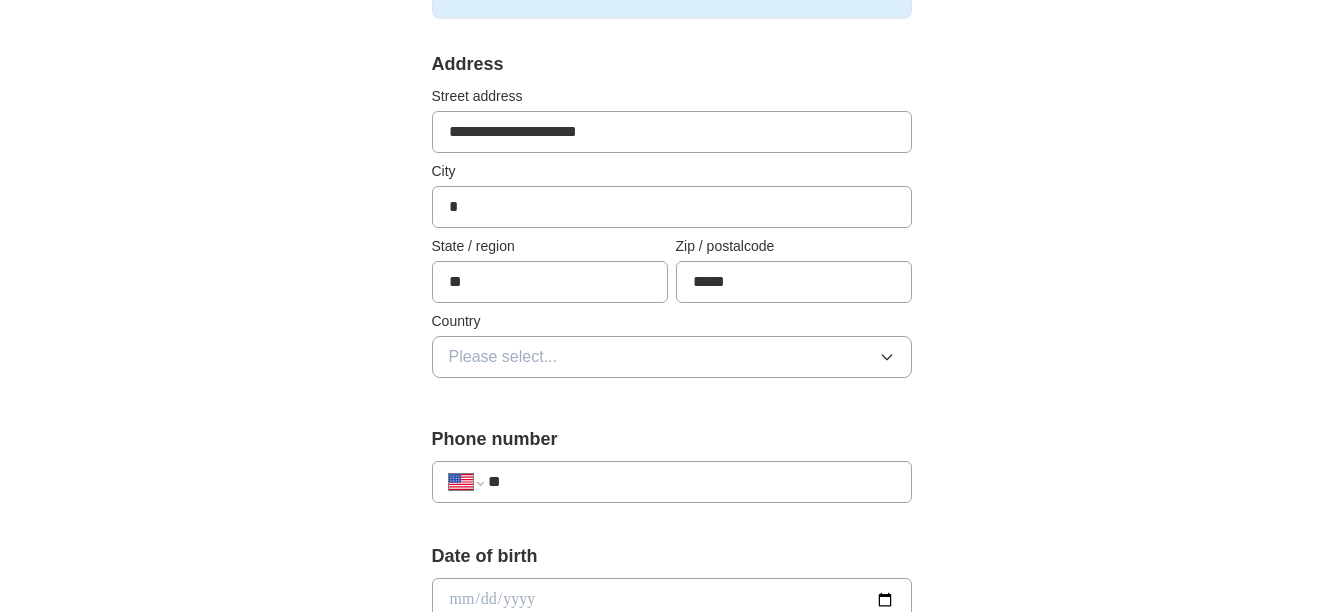 type on "**********" 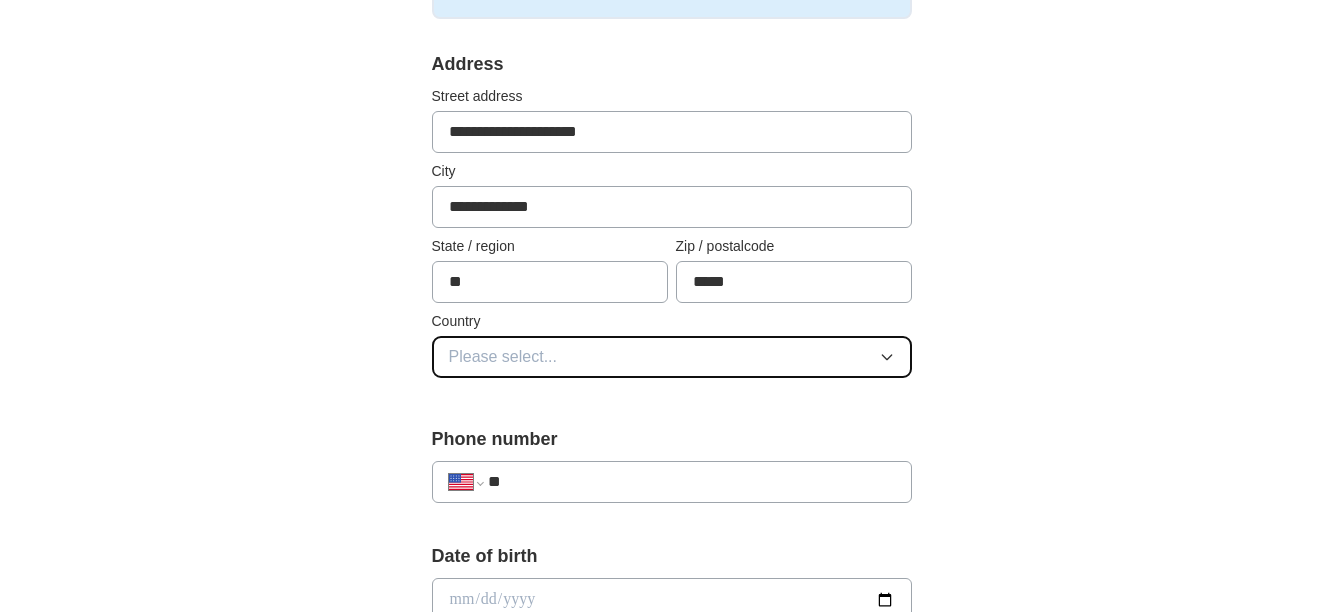 click on "Please select..." at bounding box center (672, 357) 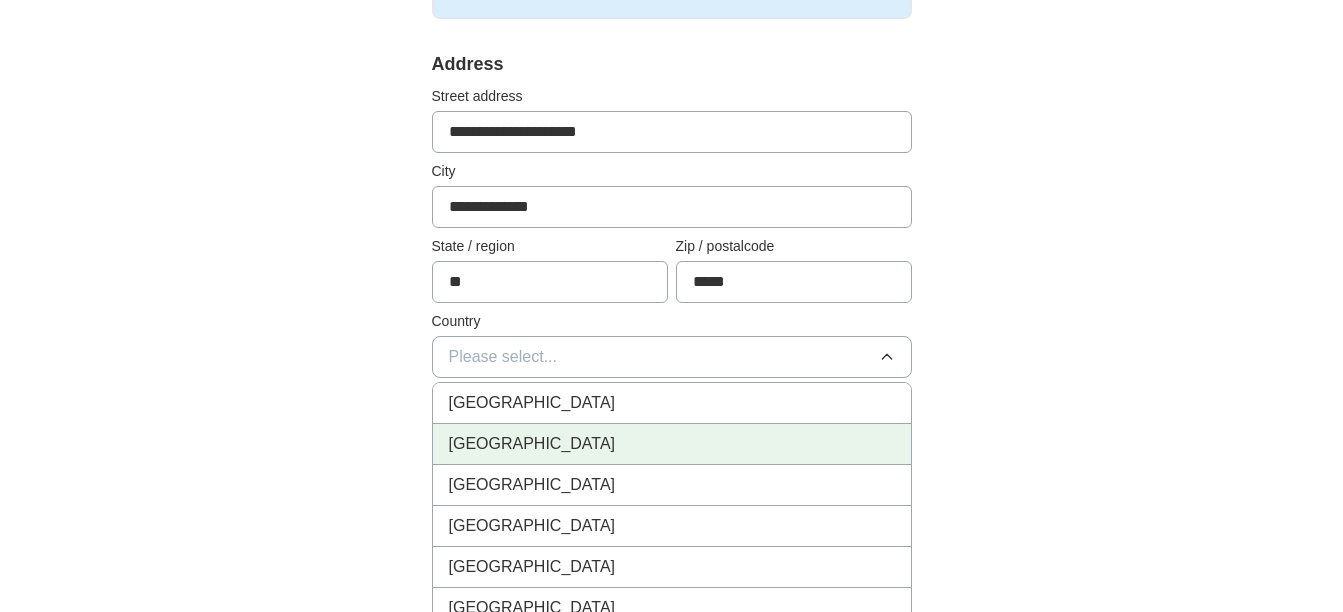 click on "[GEOGRAPHIC_DATA]" at bounding box center (672, 444) 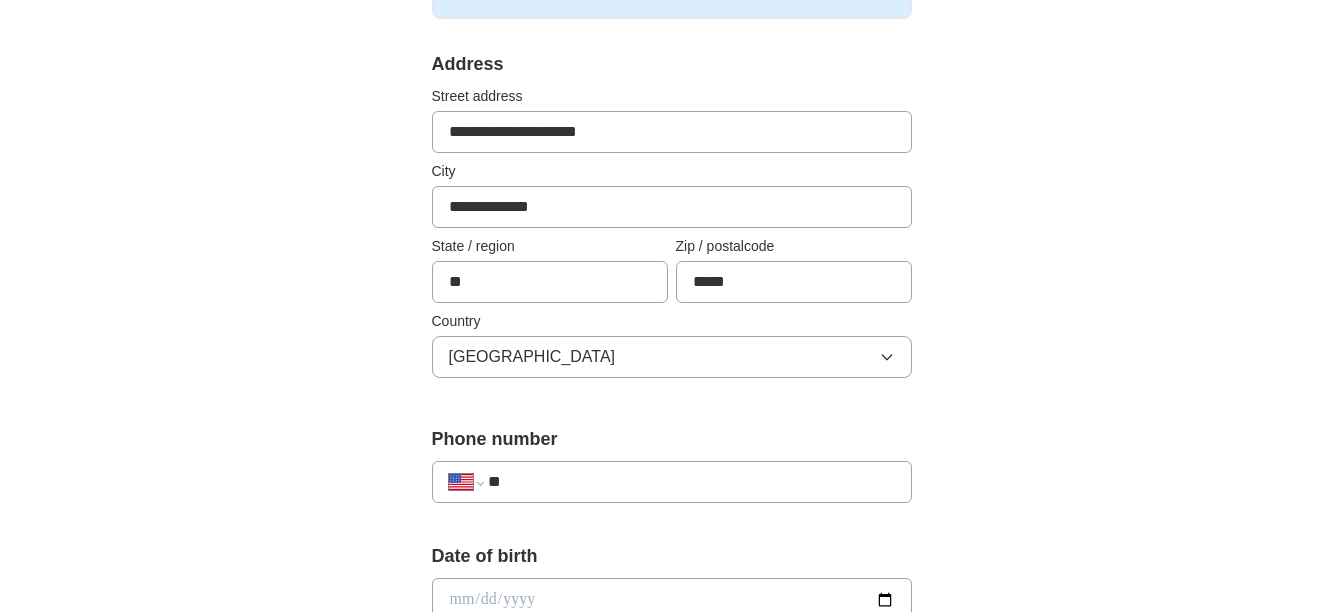 click on "**********" at bounding box center (672, 625) 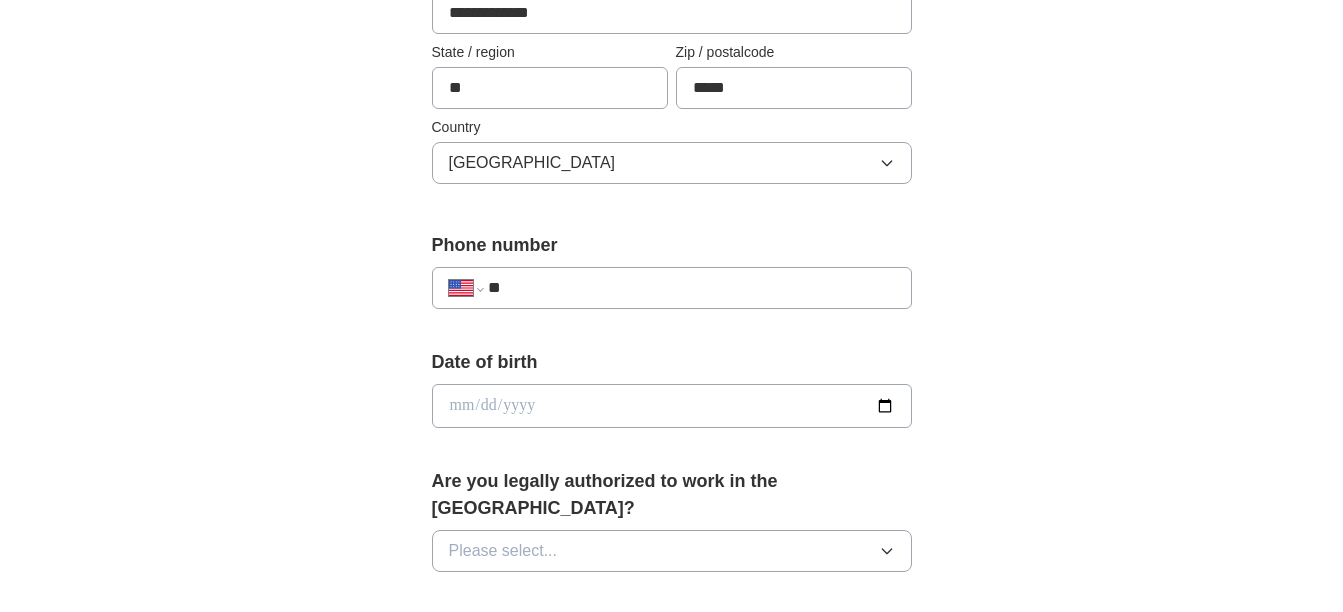 scroll, scrollTop: 600, scrollLeft: 0, axis: vertical 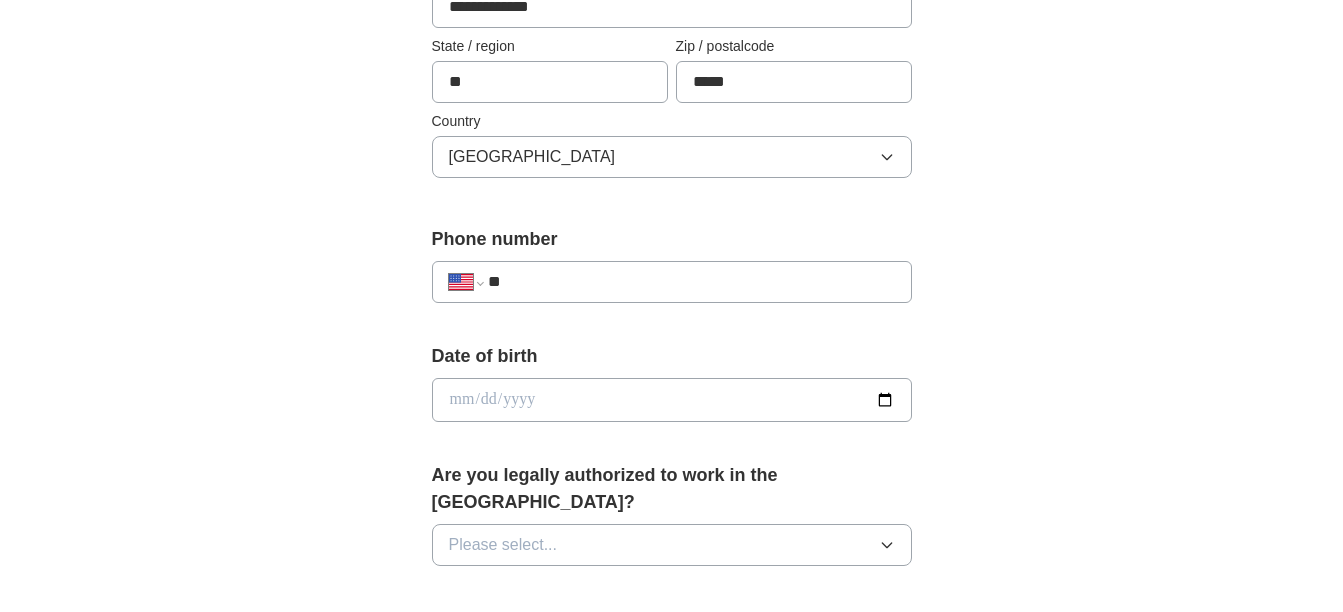 click on "**" at bounding box center (691, 282) 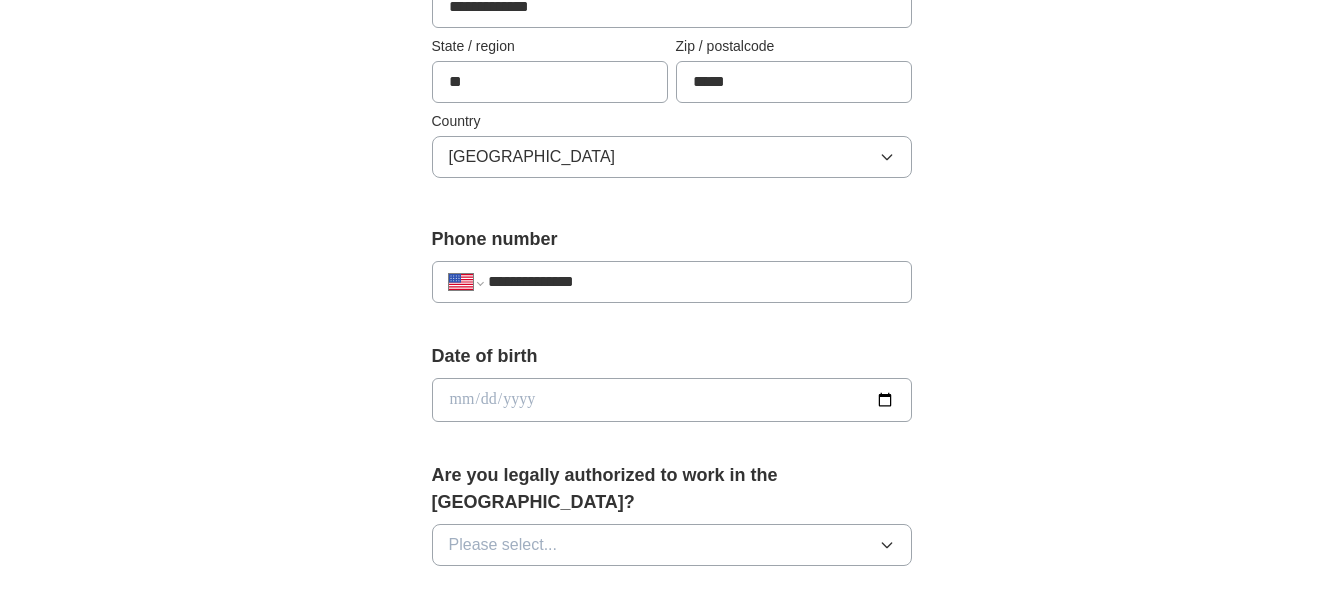 select on "**" 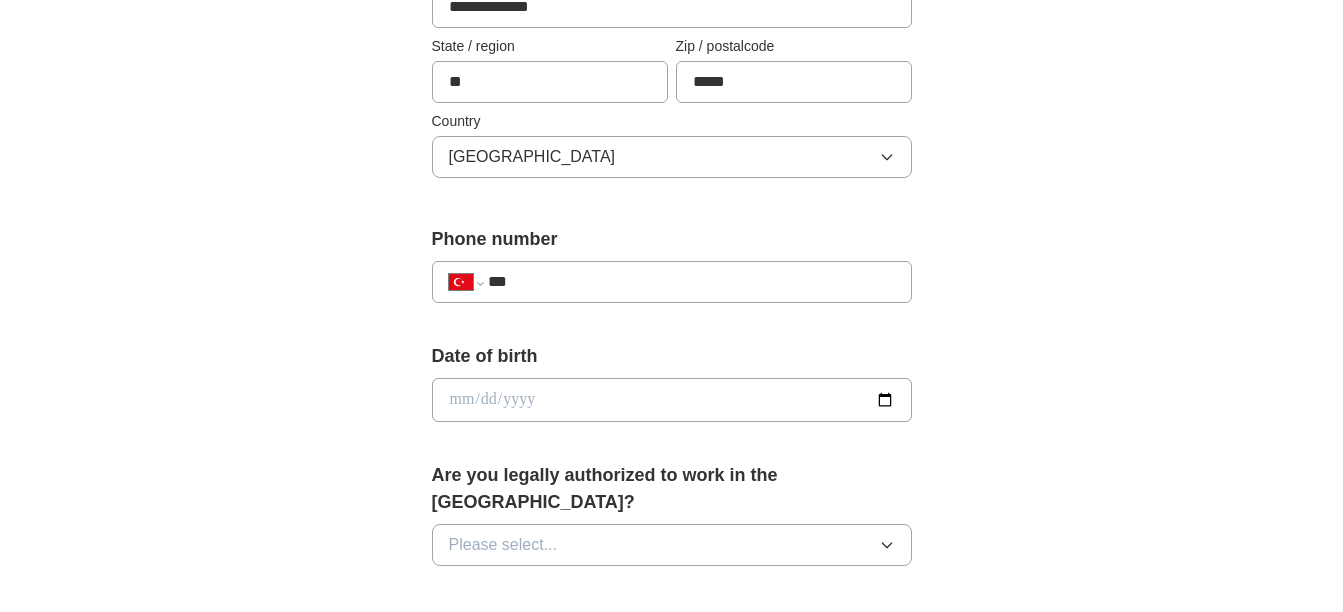 type on "**" 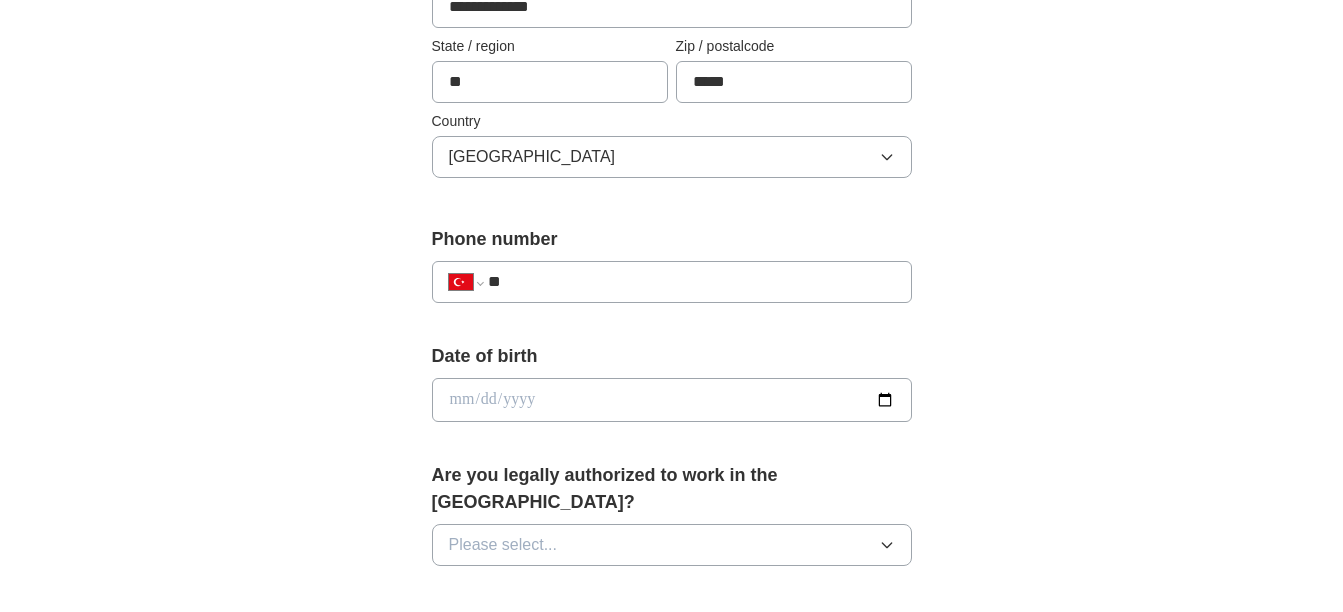 select on "**" 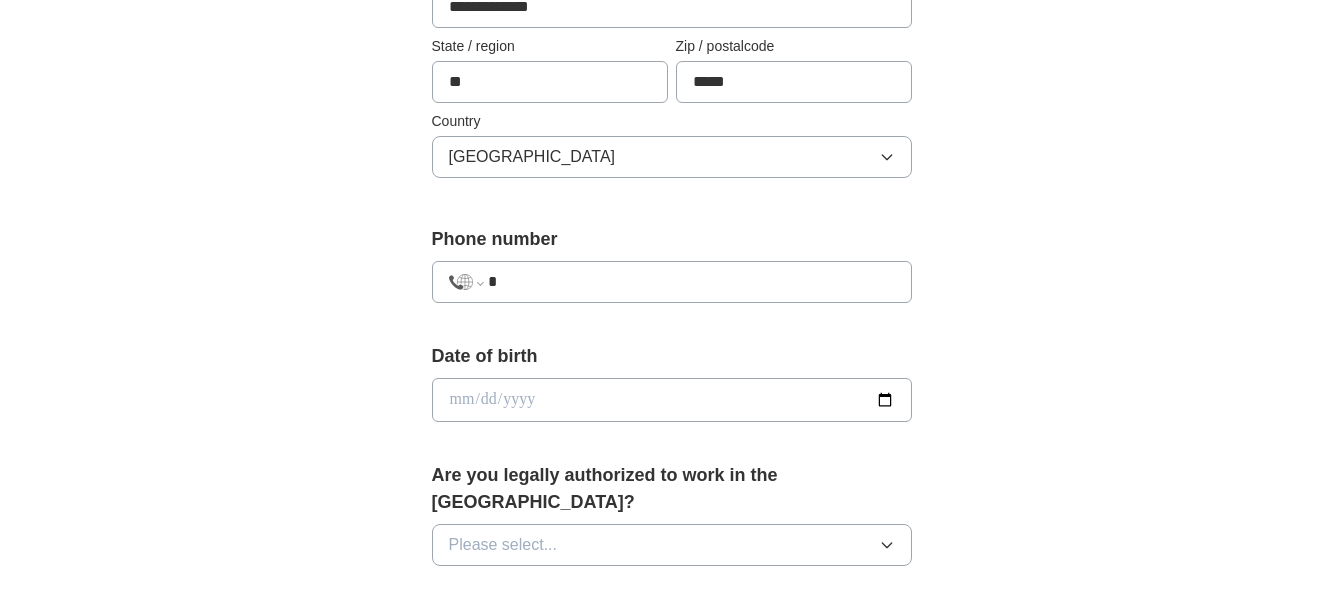type on "**" 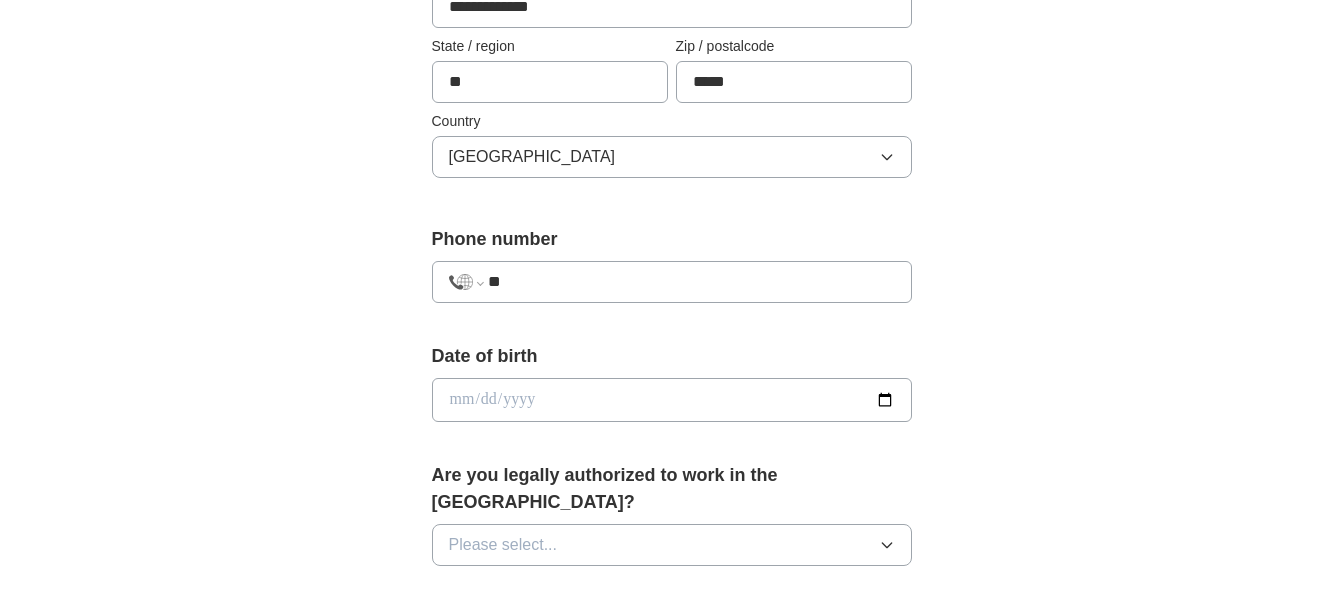 select on "**" 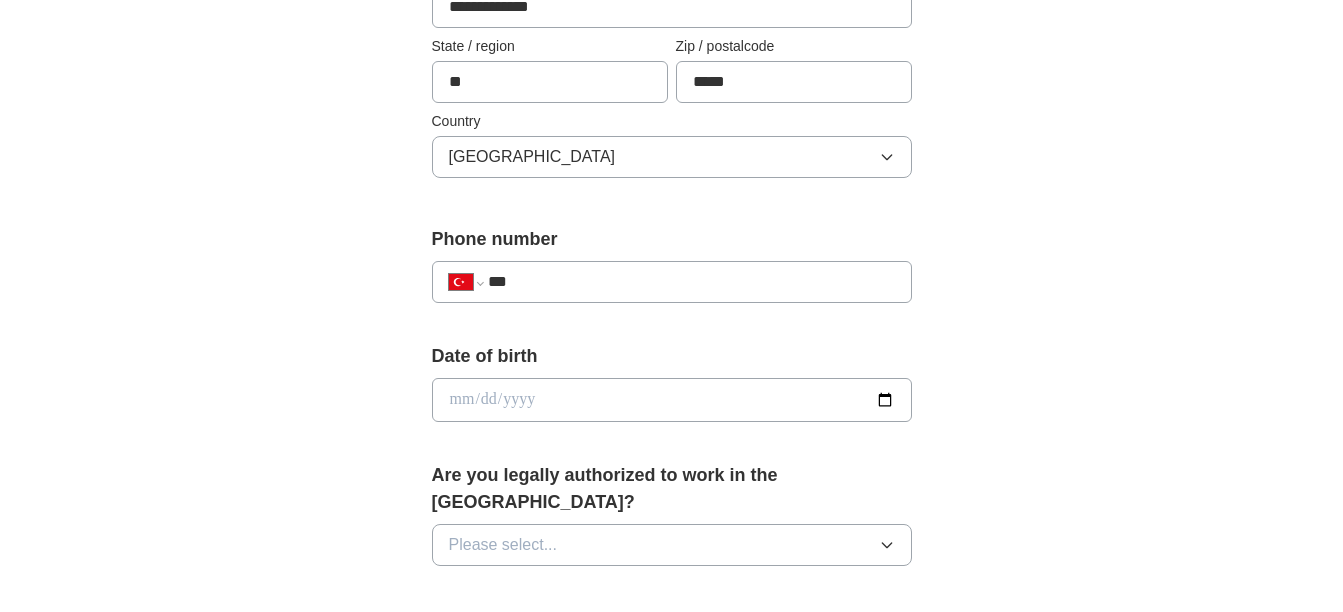 type on "**" 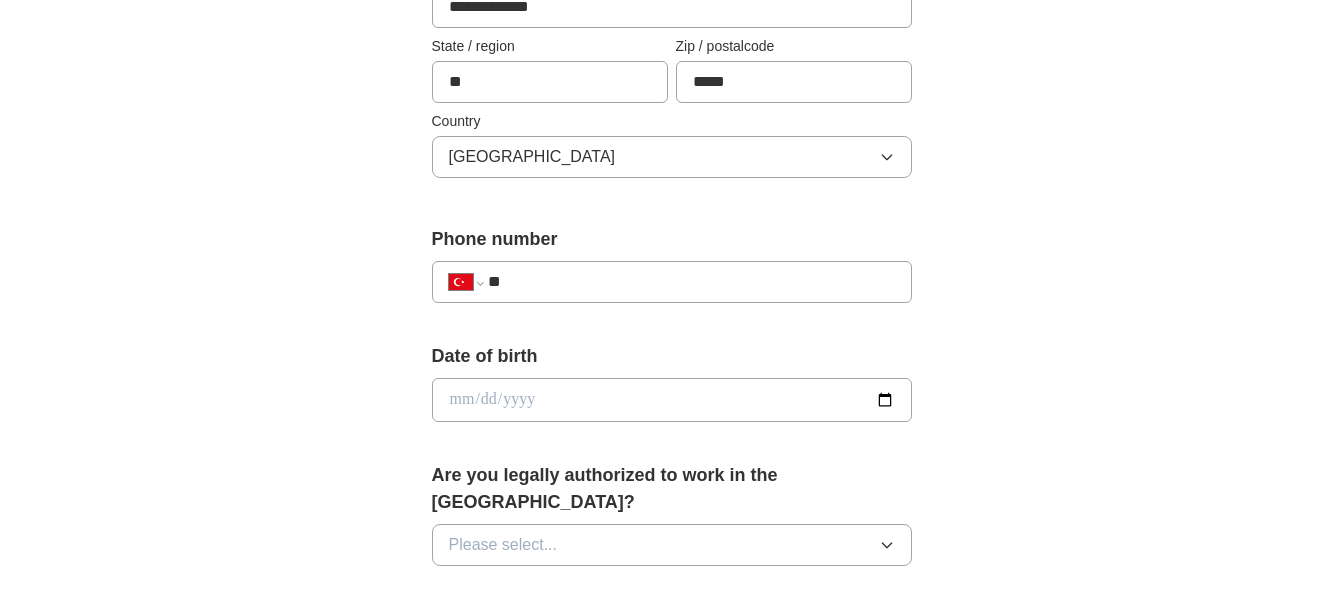 select on "**" 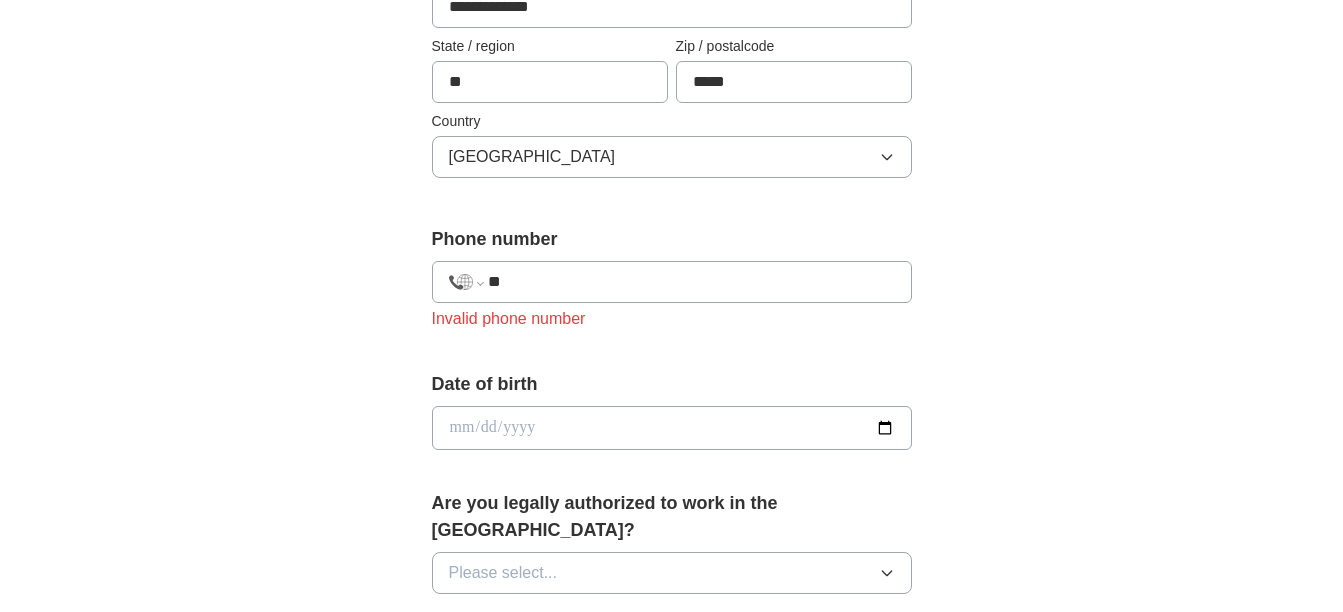 type on "**********" 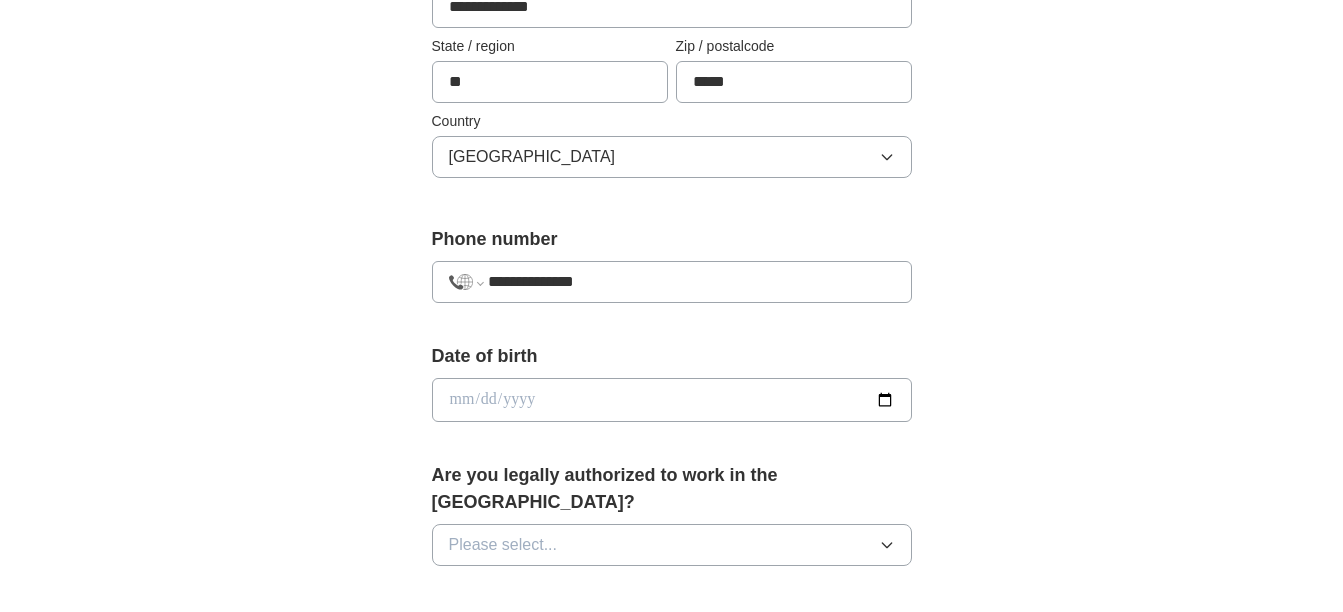 select on "**" 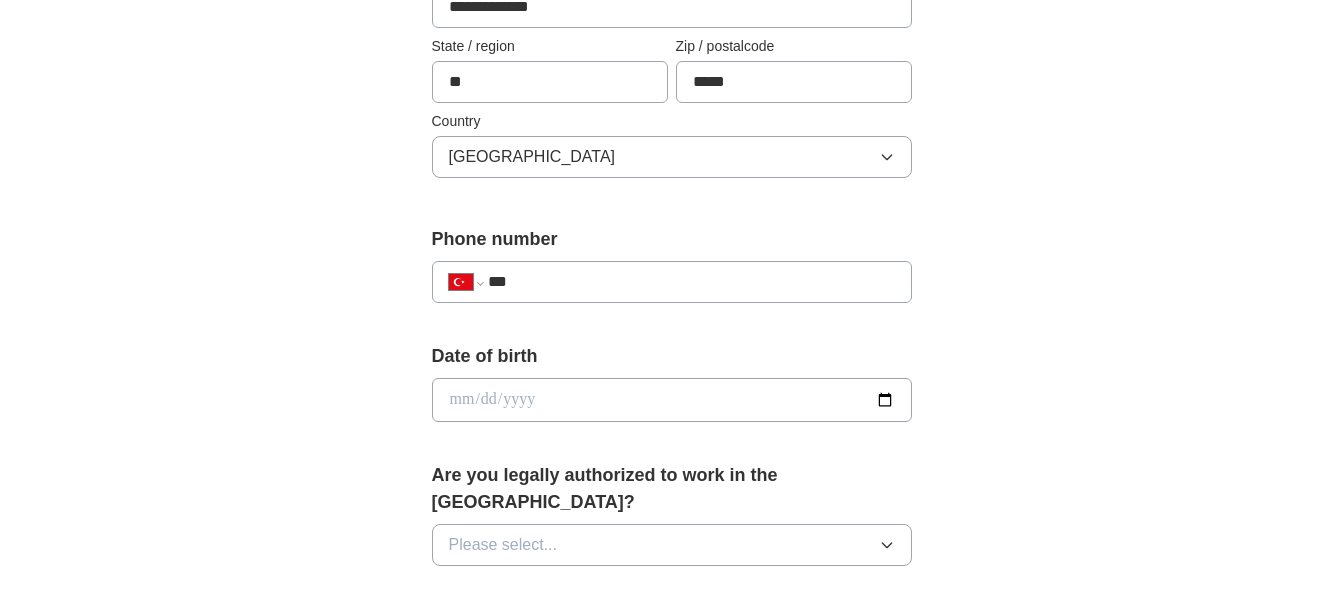 type on "**" 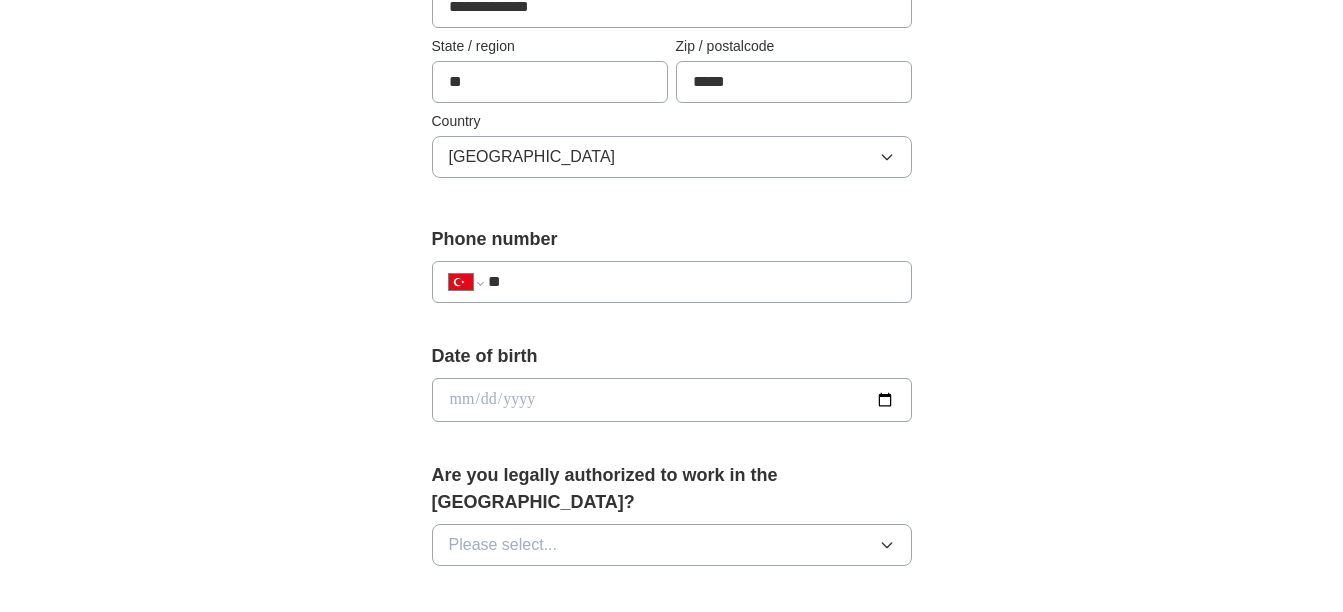 select on "**" 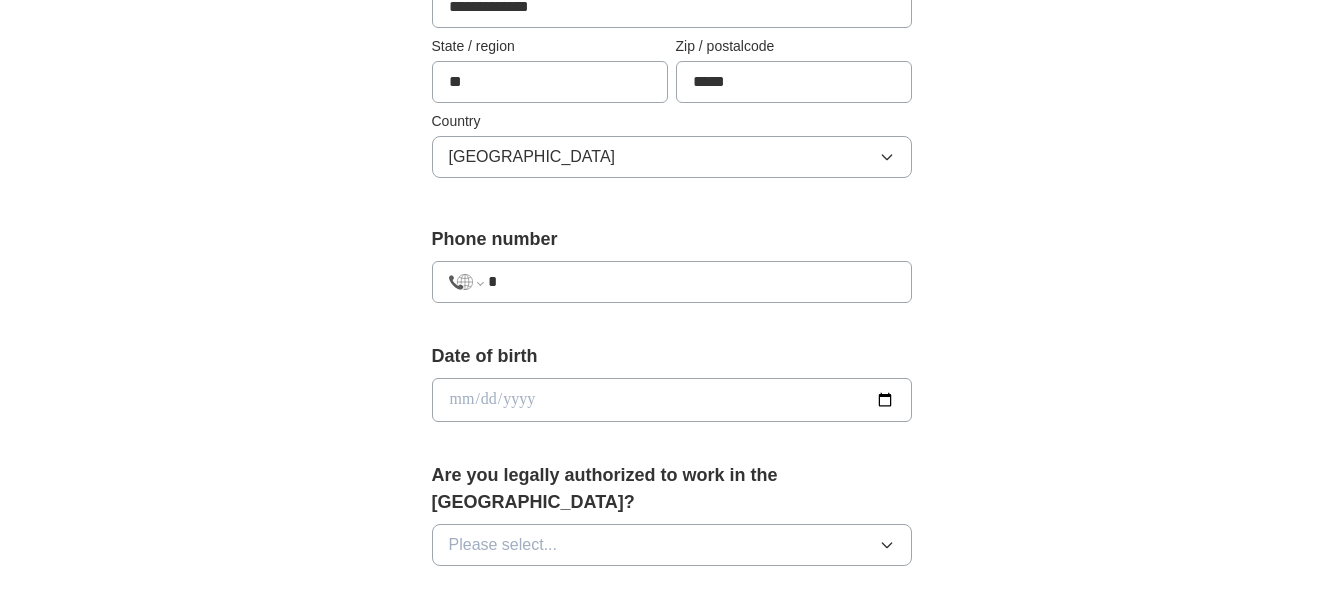 type on "**" 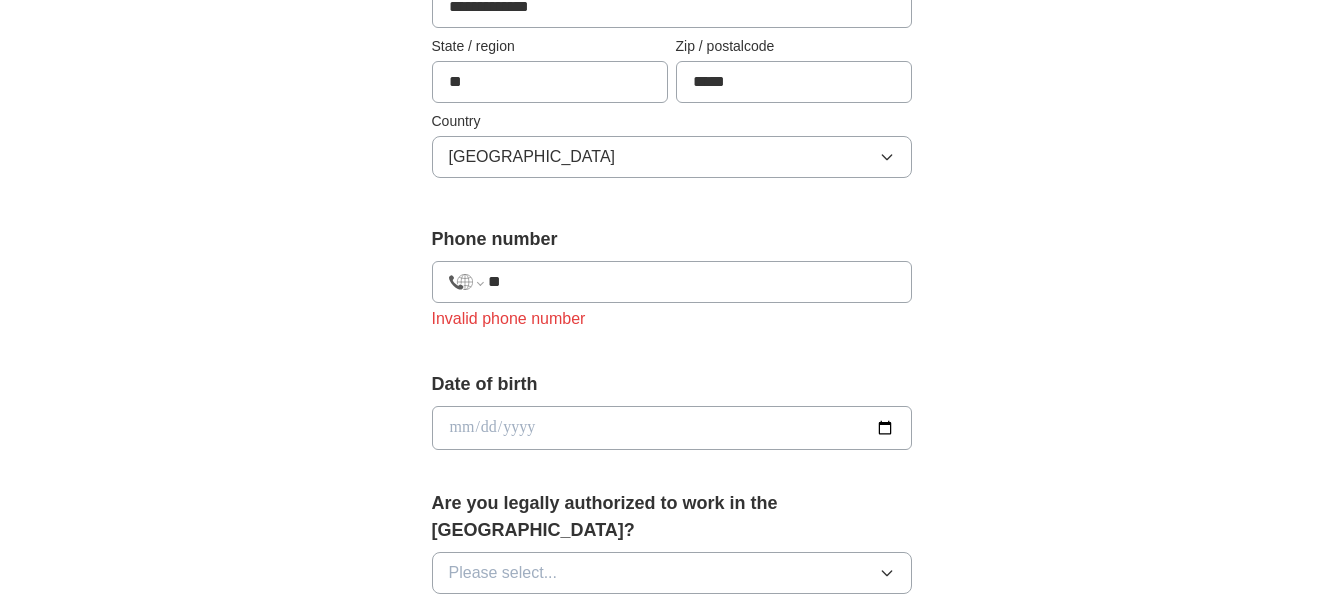 select on "**" 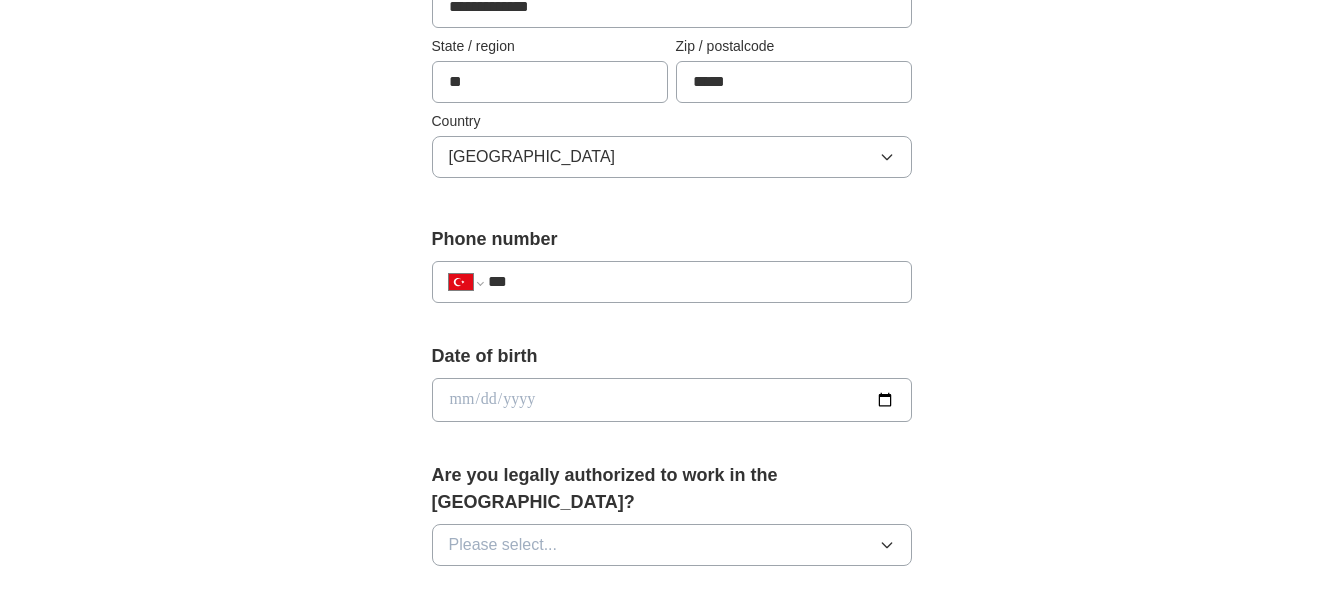 type on "**" 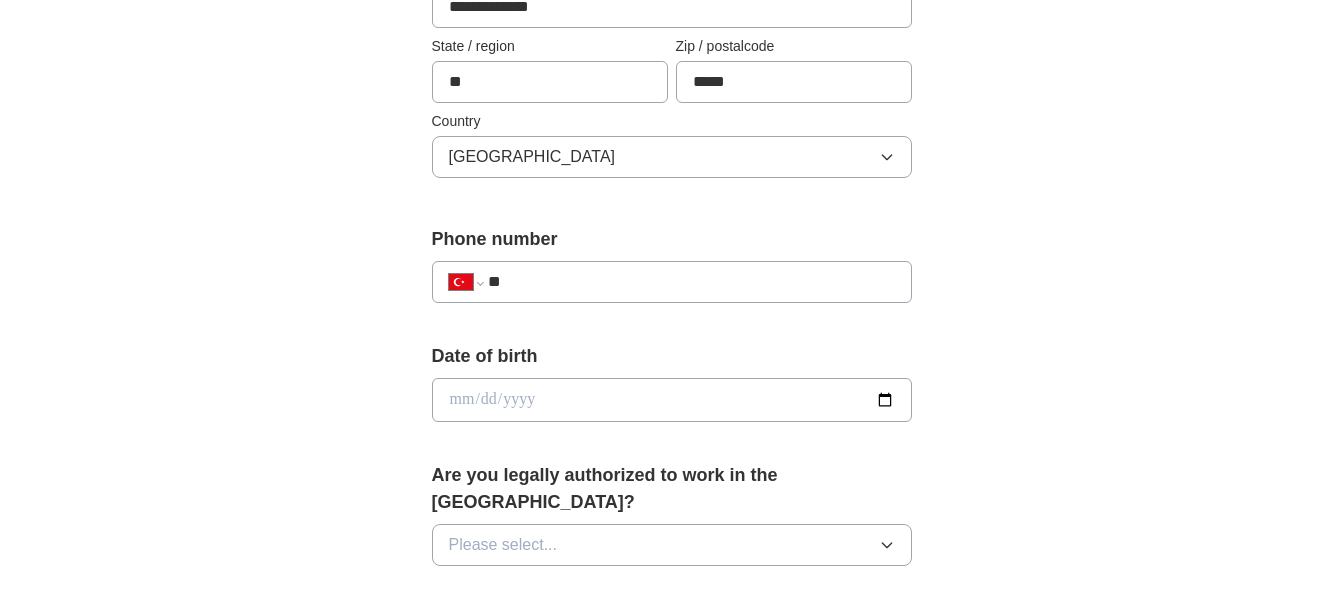 select on "**" 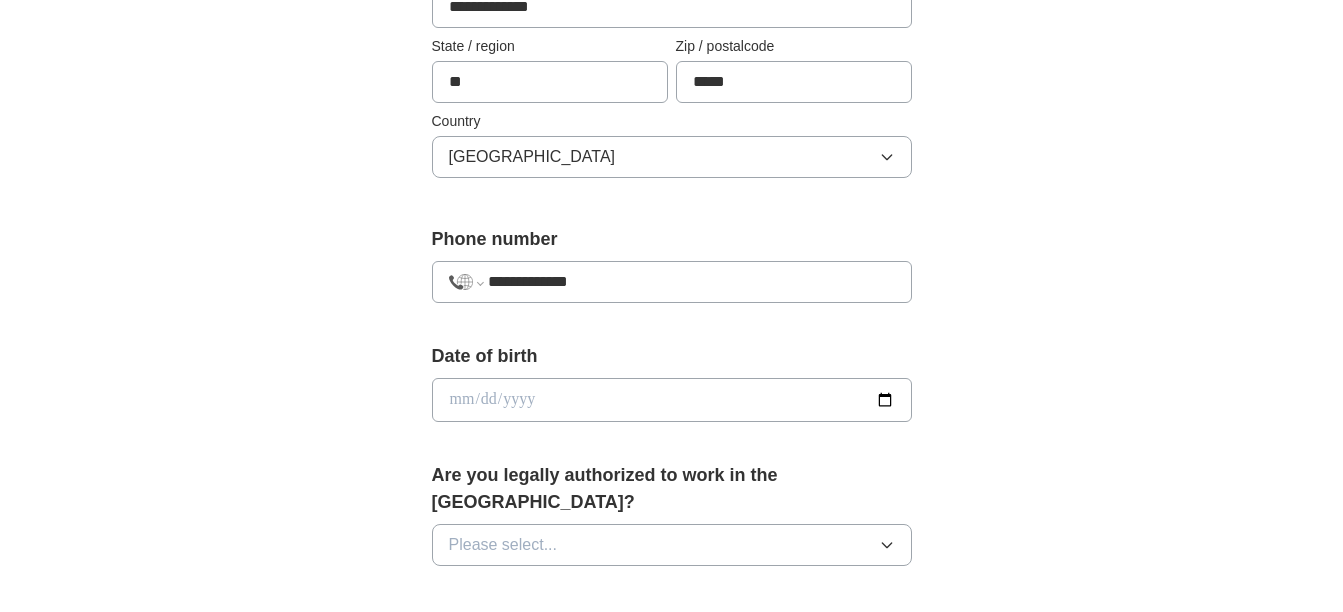 type on "**********" 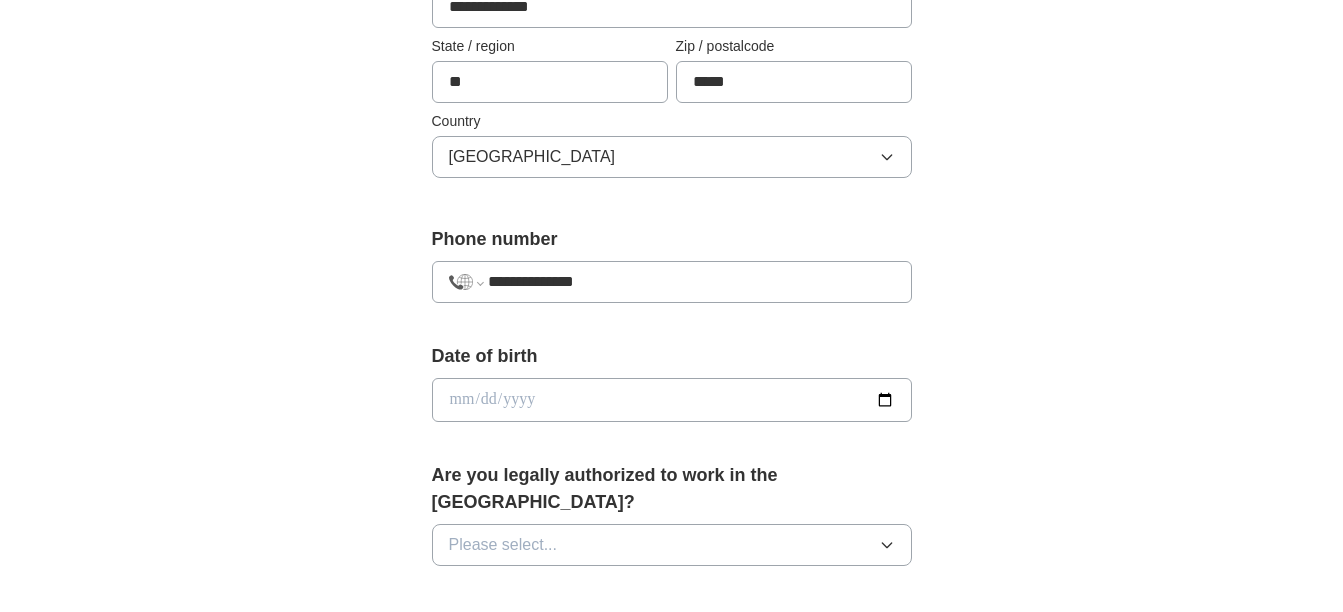 select on "**" 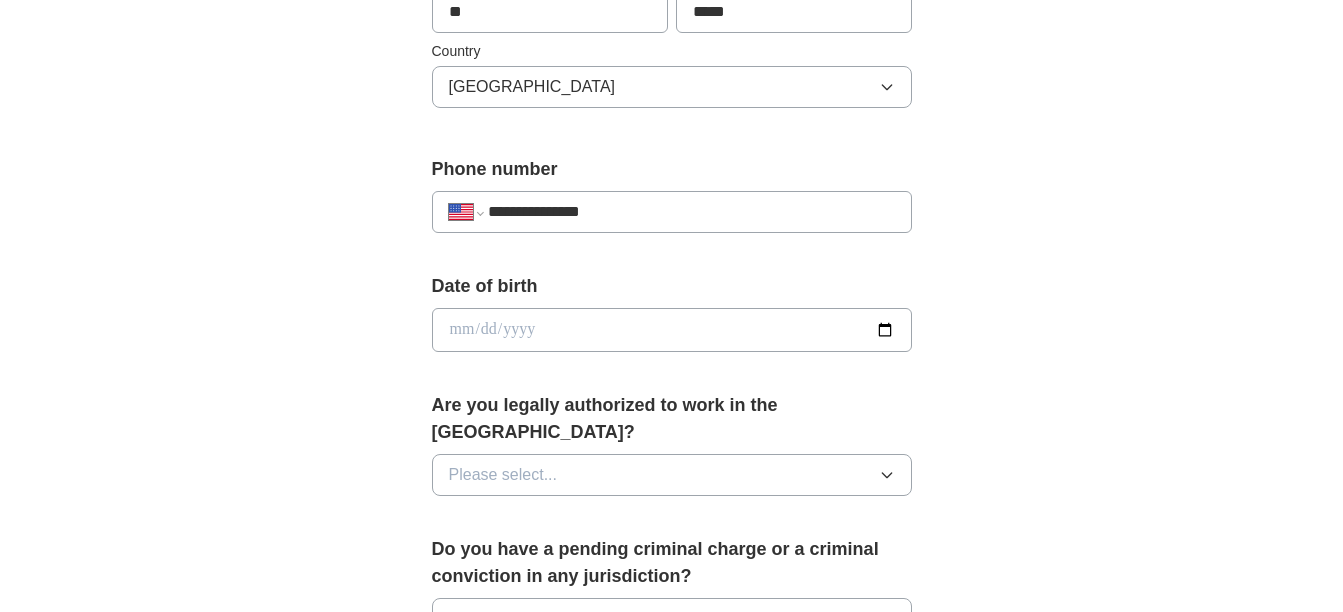 scroll, scrollTop: 700, scrollLeft: 0, axis: vertical 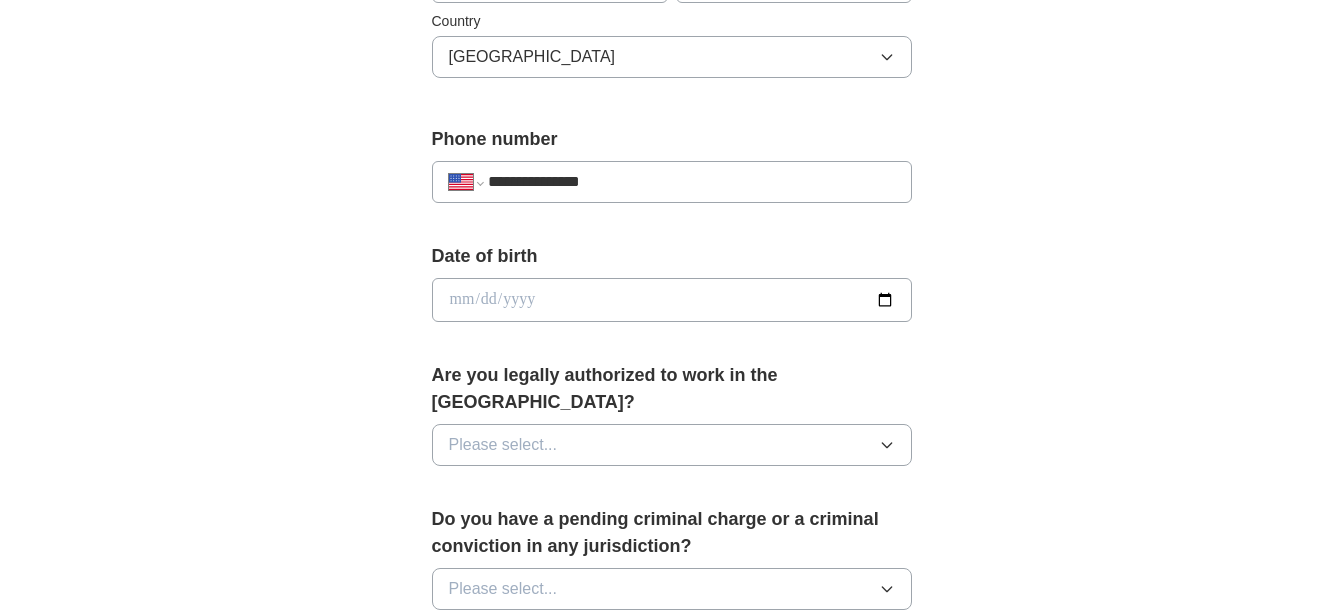 type on "**********" 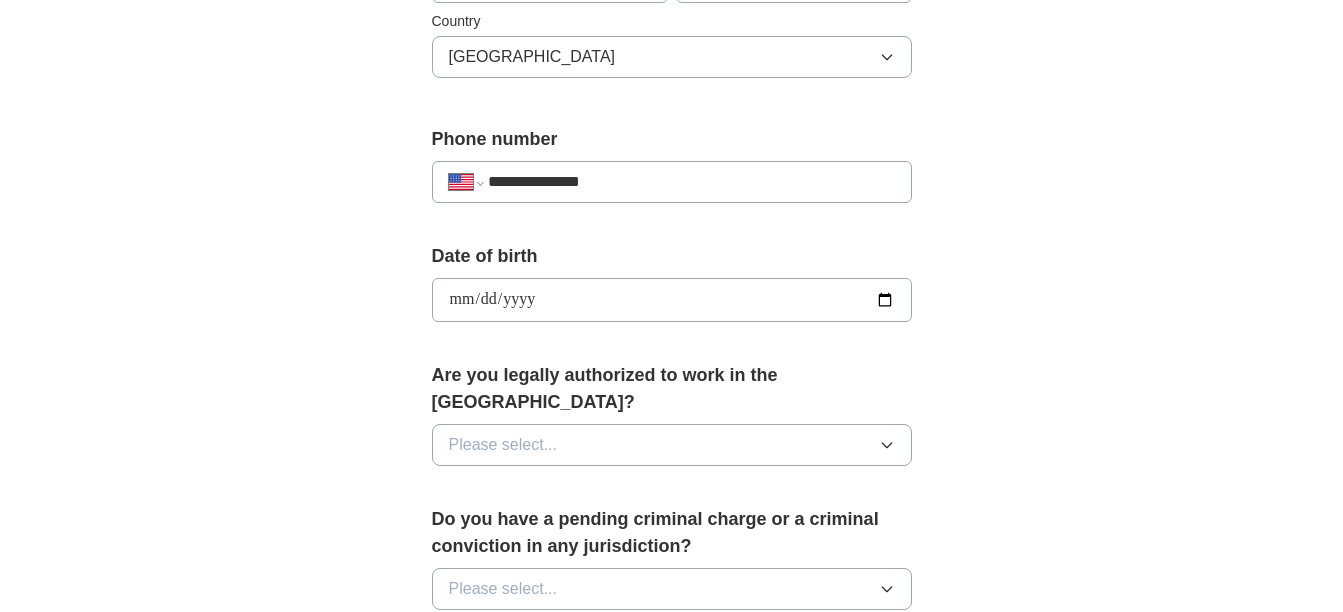 type on "**********" 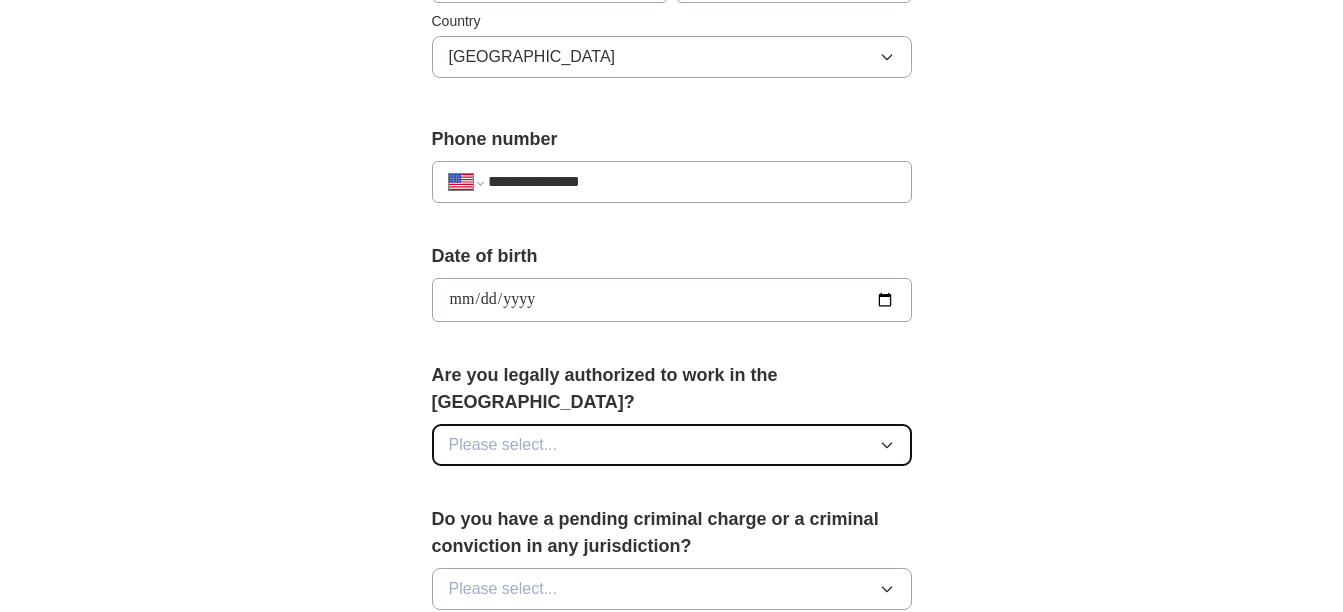 click on "Please select..." at bounding box center [672, 445] 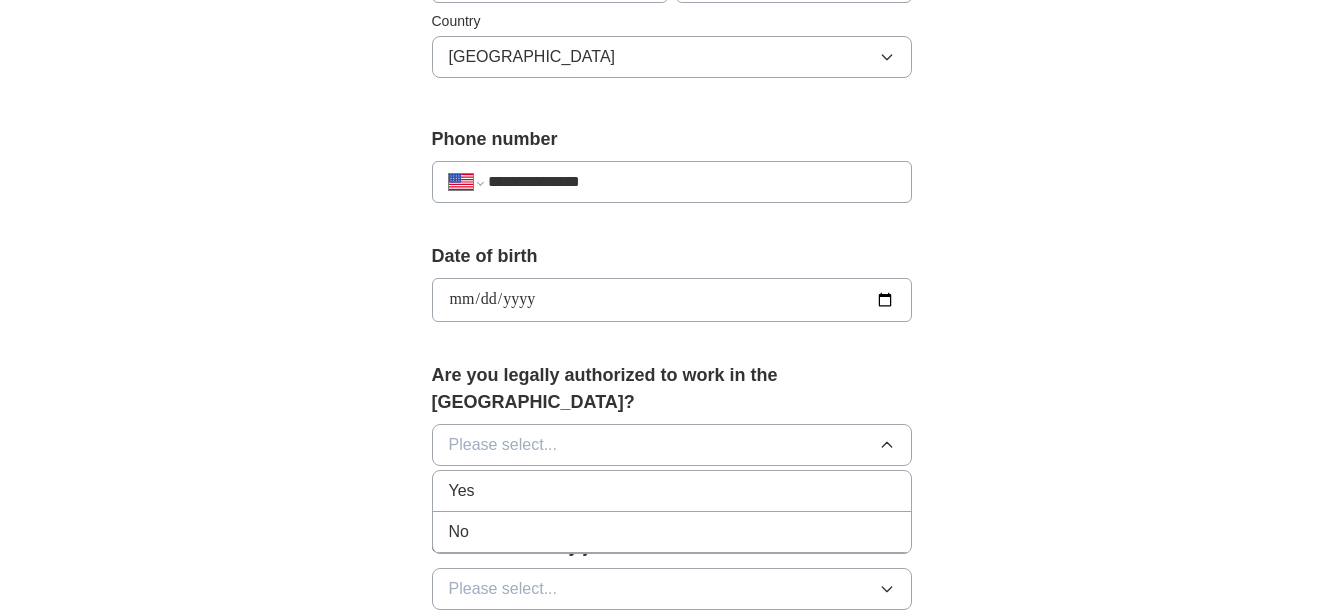 click on "Yes" at bounding box center [672, 491] 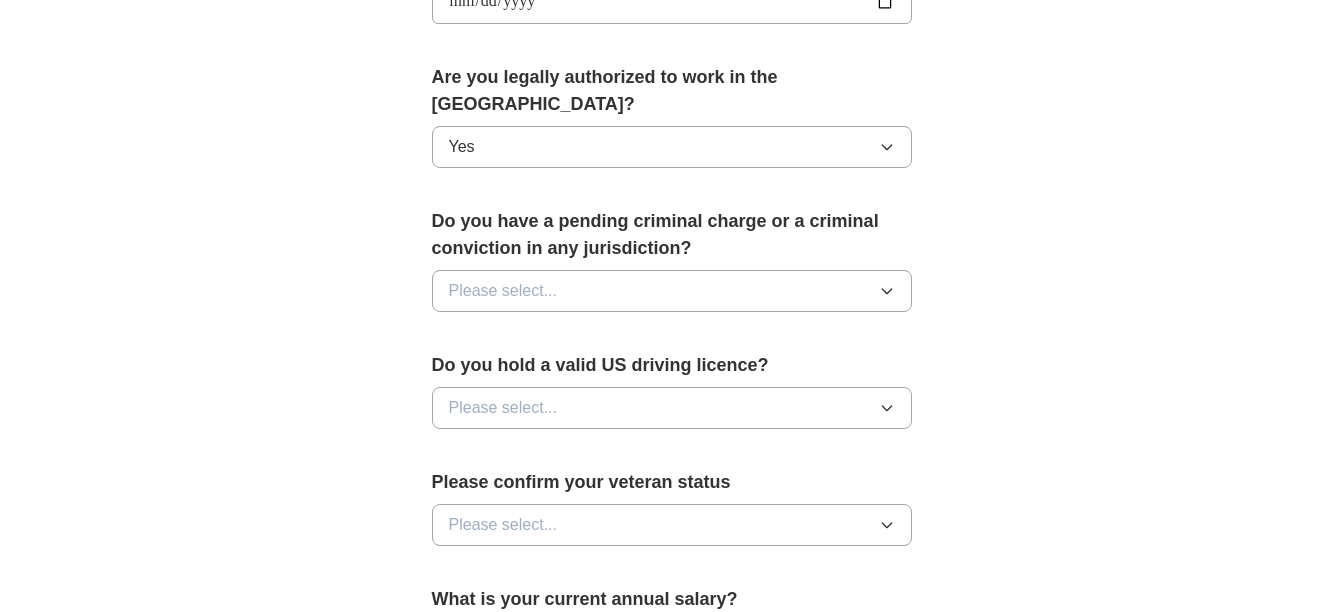 scroll, scrollTop: 1000, scrollLeft: 0, axis: vertical 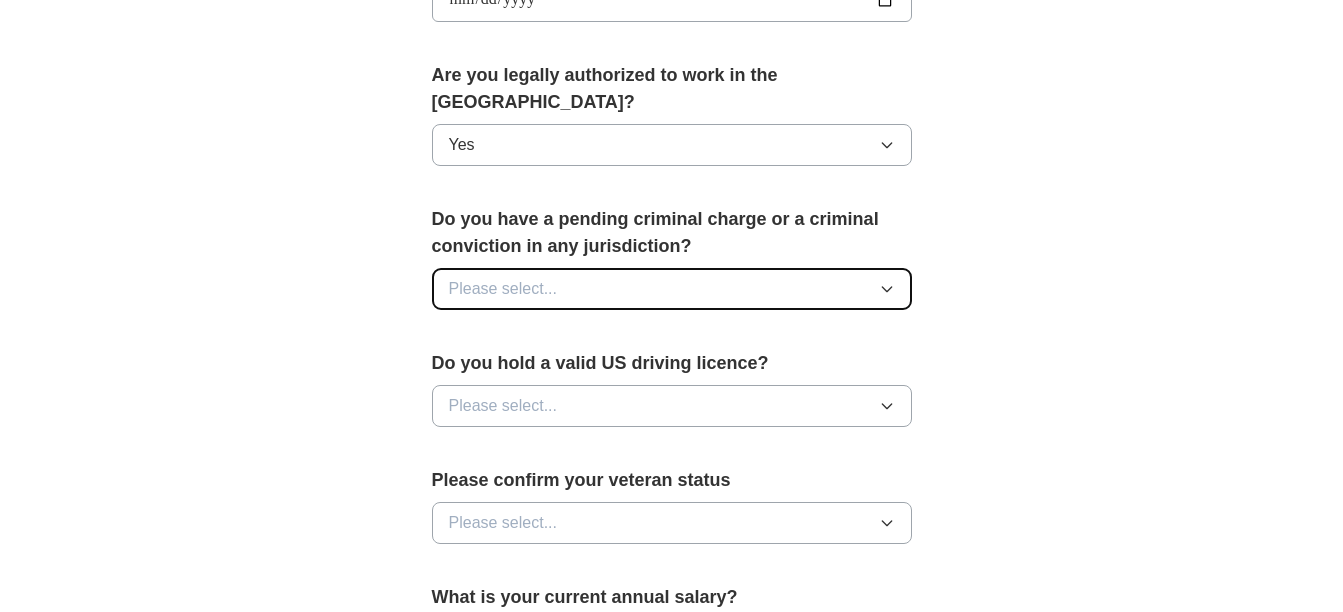 click on "Please select..." at bounding box center [672, 289] 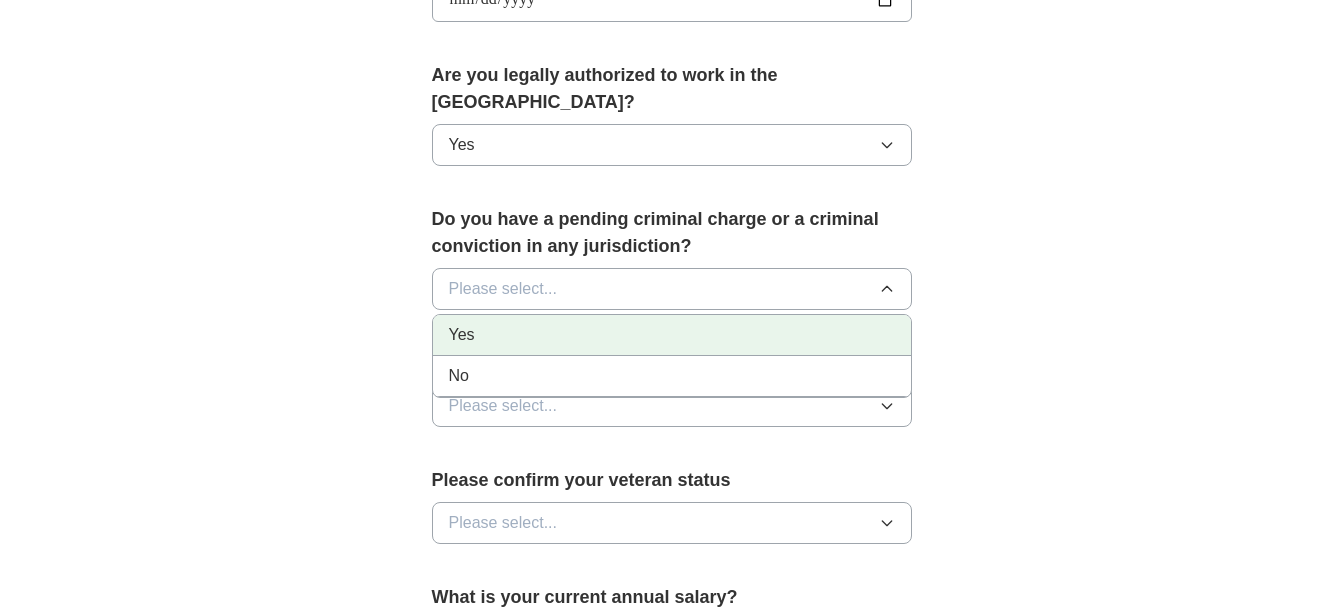 click on "Yes" at bounding box center (672, 335) 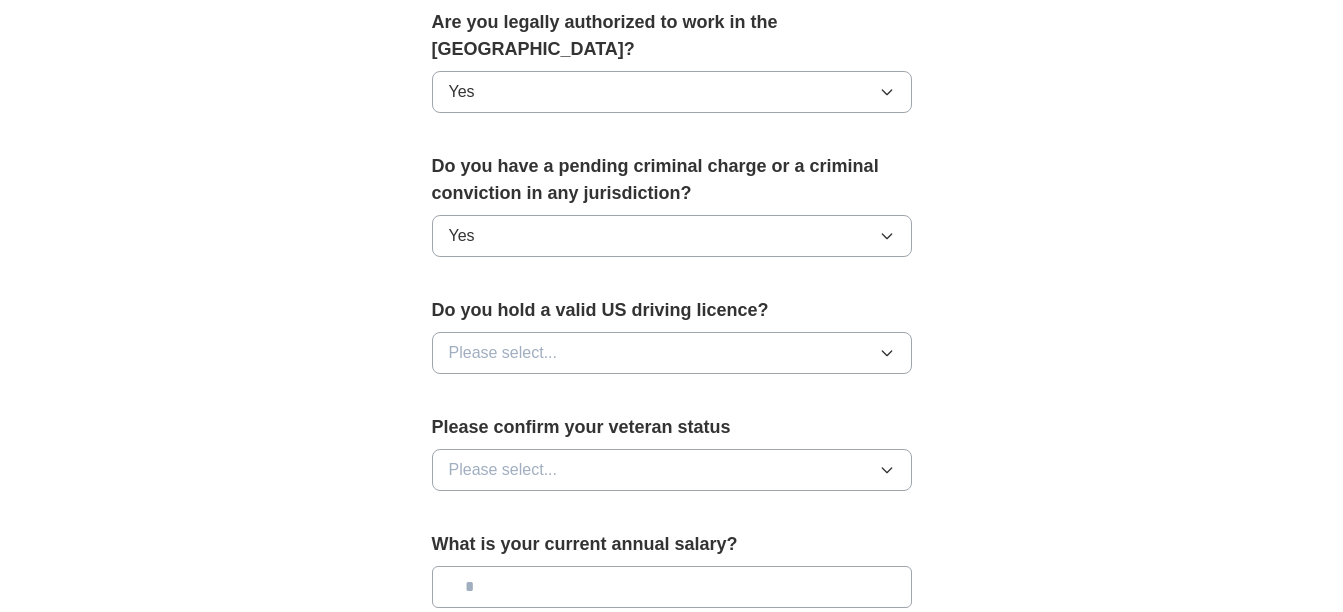 scroll, scrollTop: 1100, scrollLeft: 0, axis: vertical 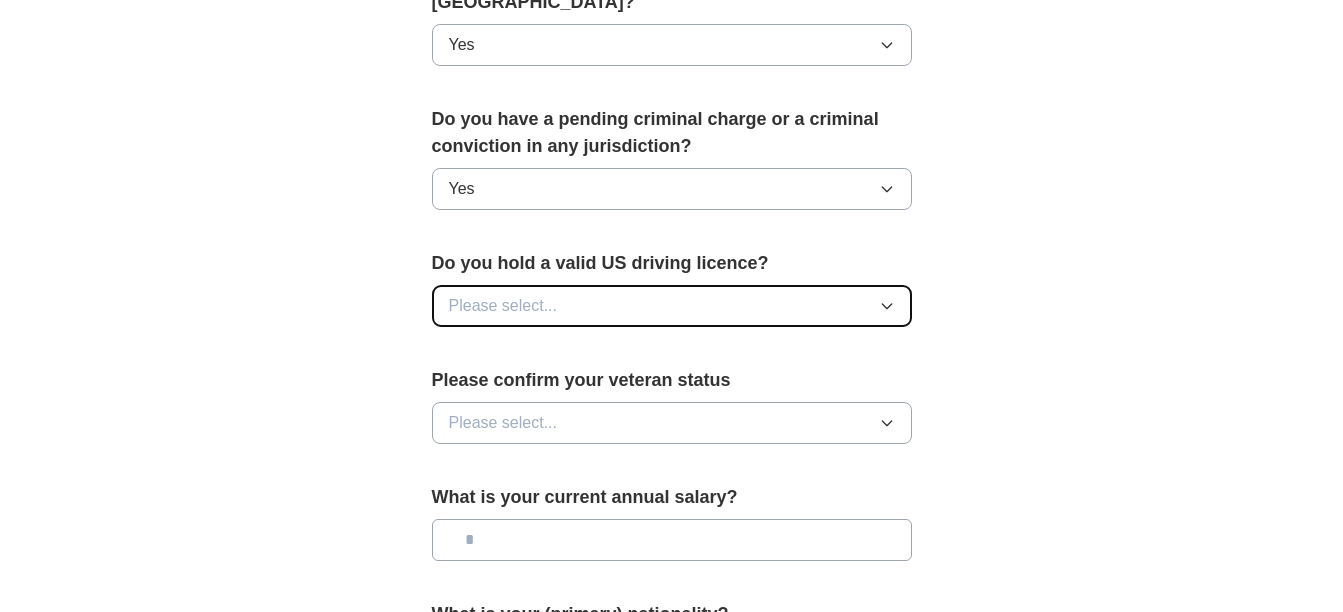 click on "Please select..." at bounding box center [672, 306] 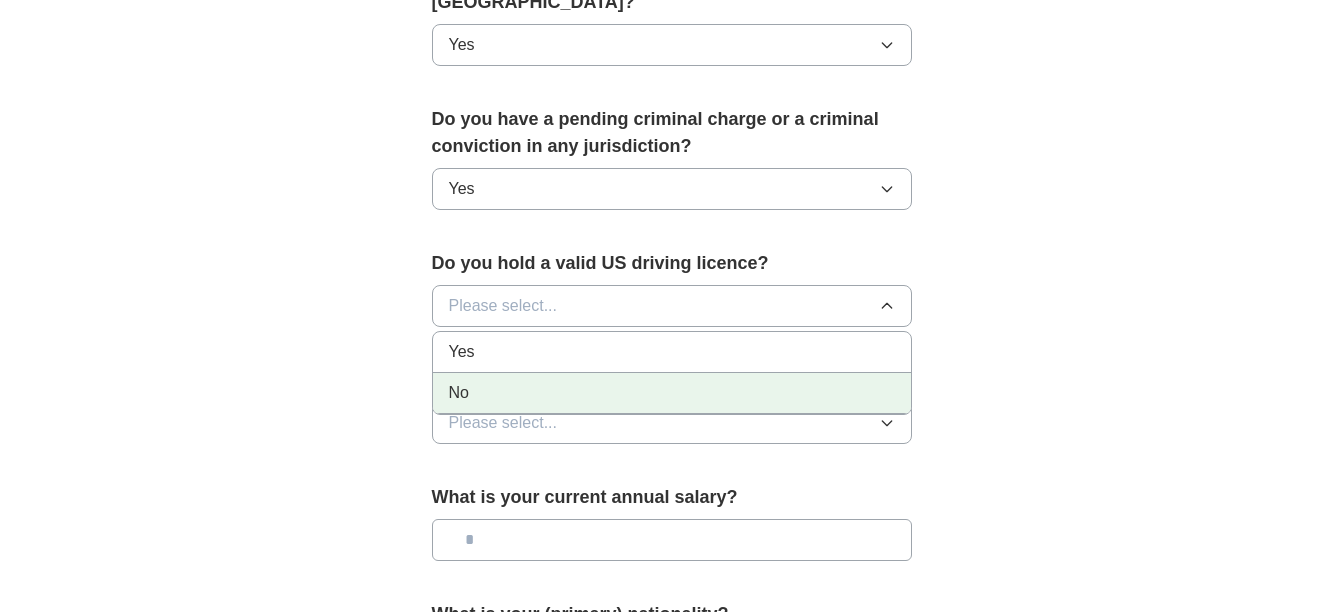 click on "No" at bounding box center (672, 393) 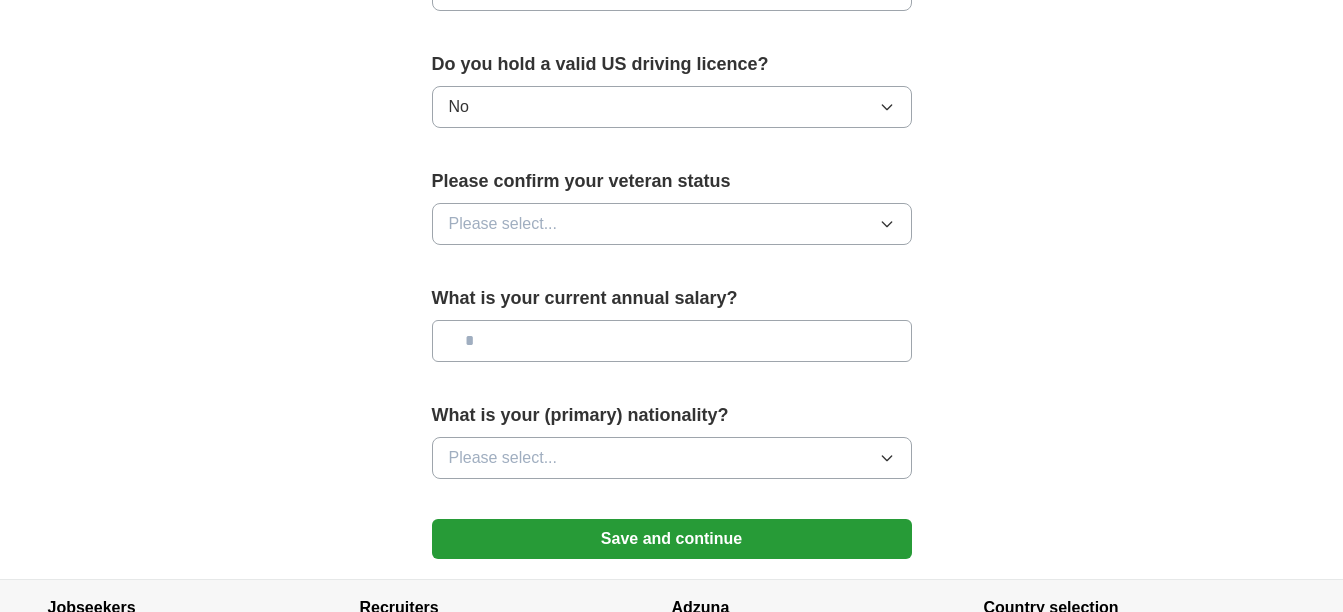 scroll, scrollTop: 1300, scrollLeft: 0, axis: vertical 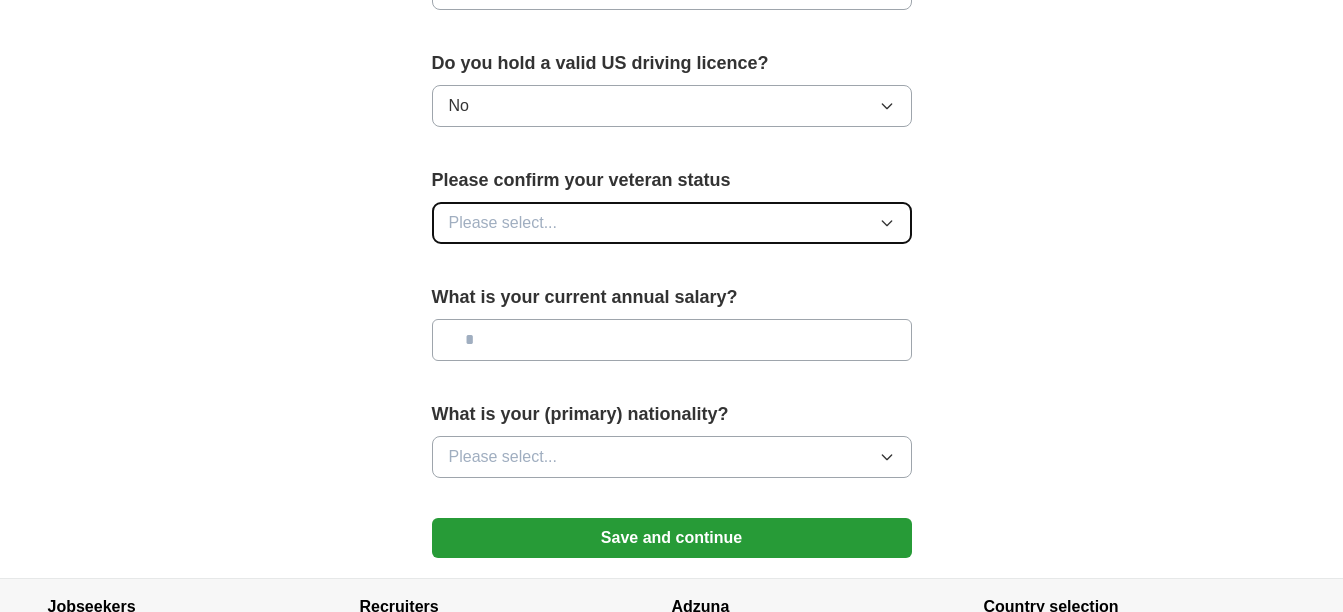 click on "Please select..." at bounding box center (672, 223) 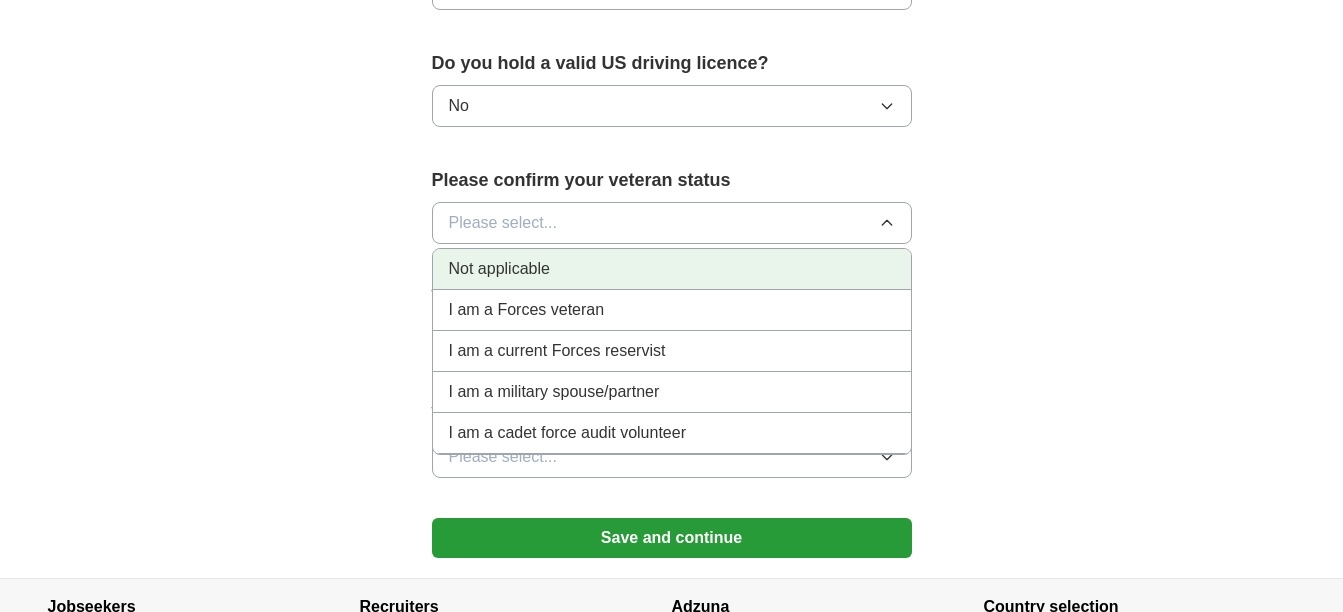 click on "Not applicable" at bounding box center (672, 269) 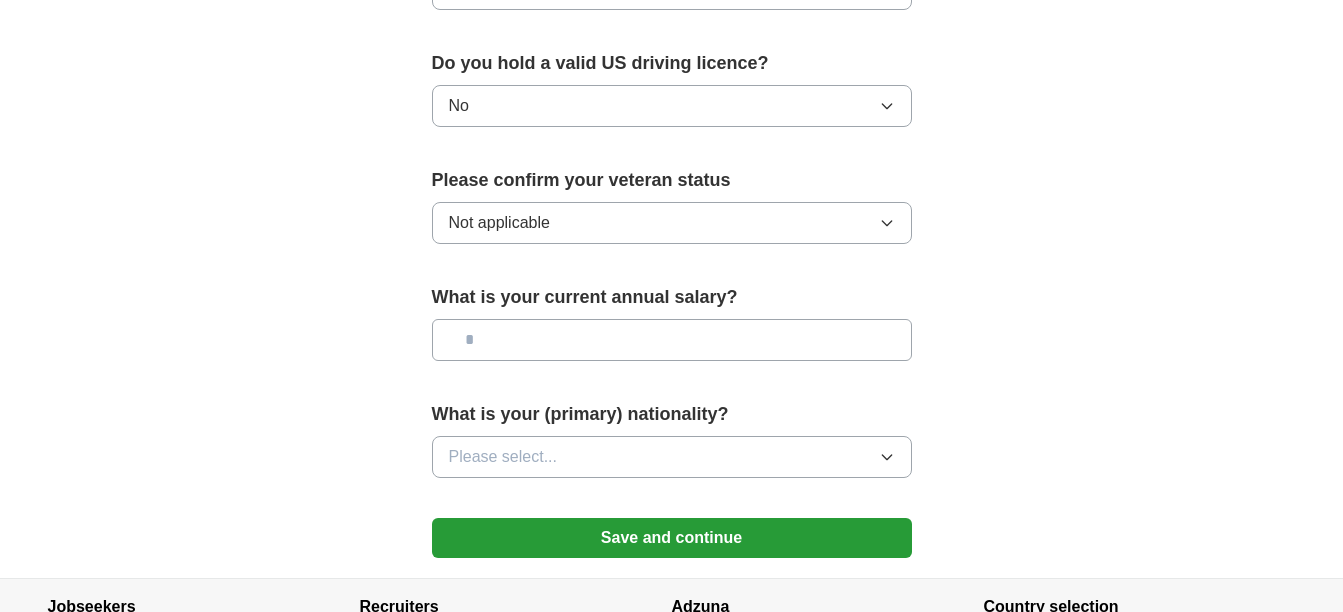 click at bounding box center (672, 340) 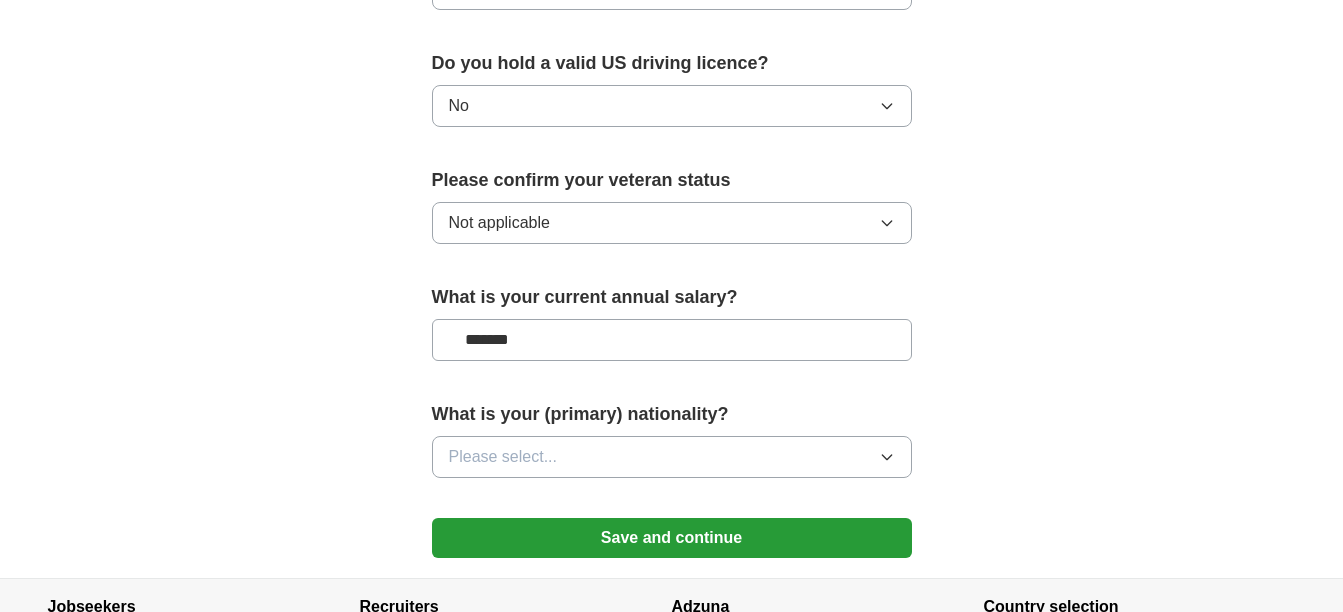 type on "*******" 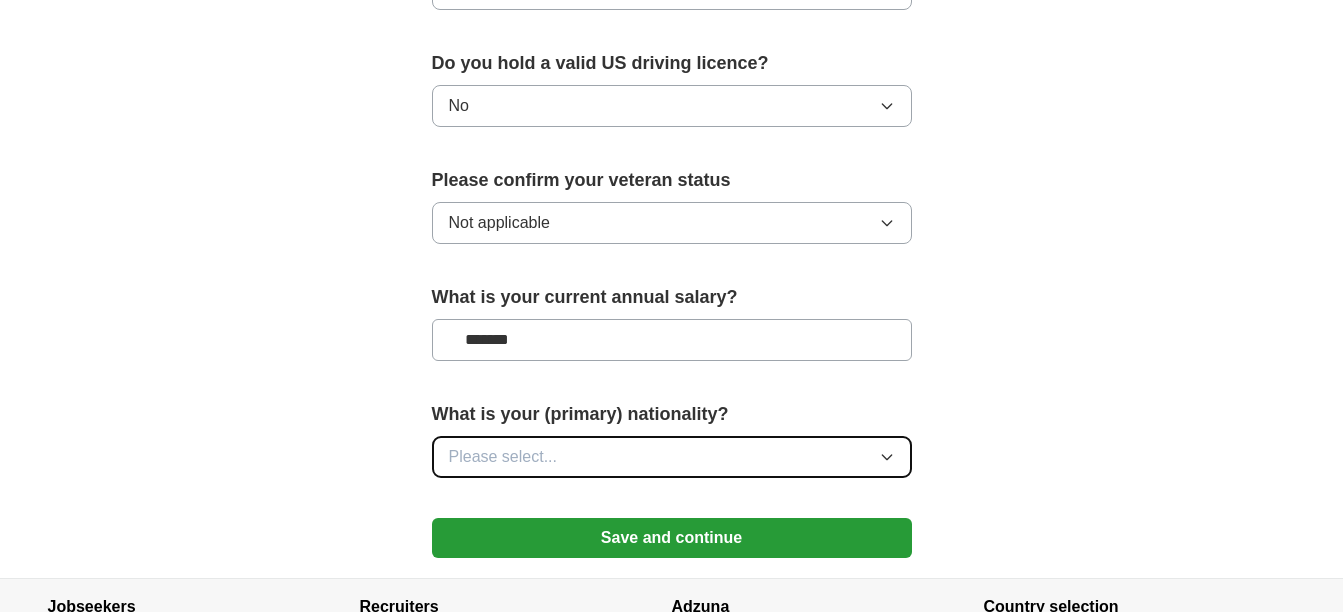 click on "Please select..." at bounding box center (503, 457) 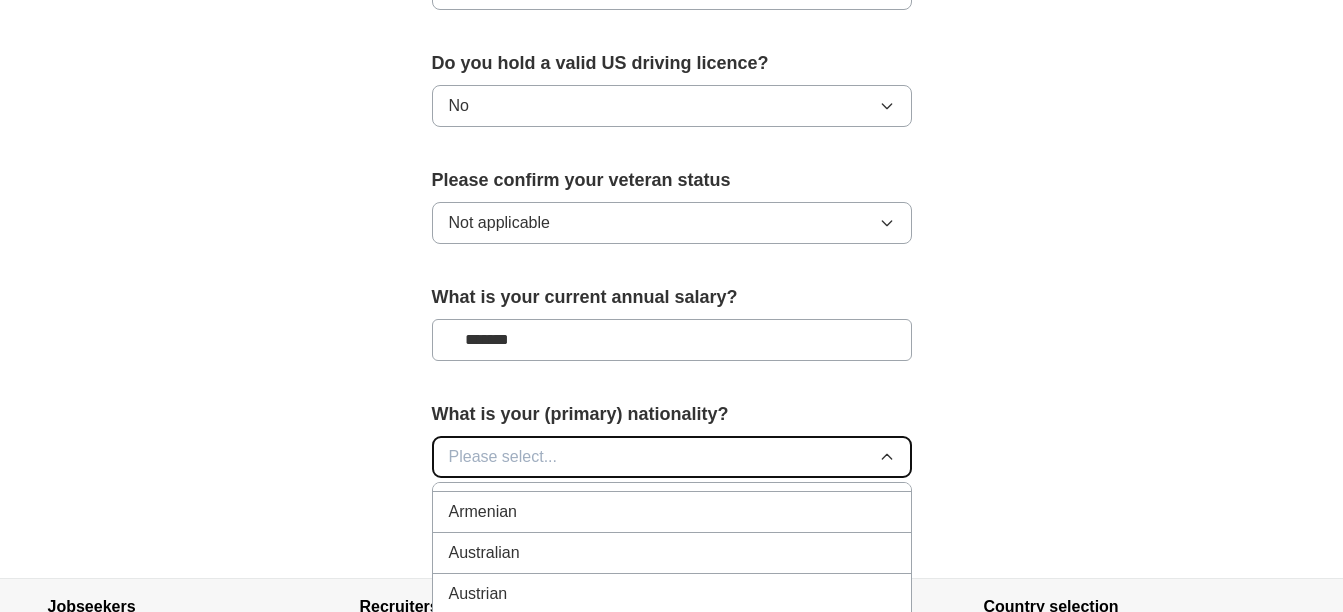 scroll, scrollTop: 500, scrollLeft: 0, axis: vertical 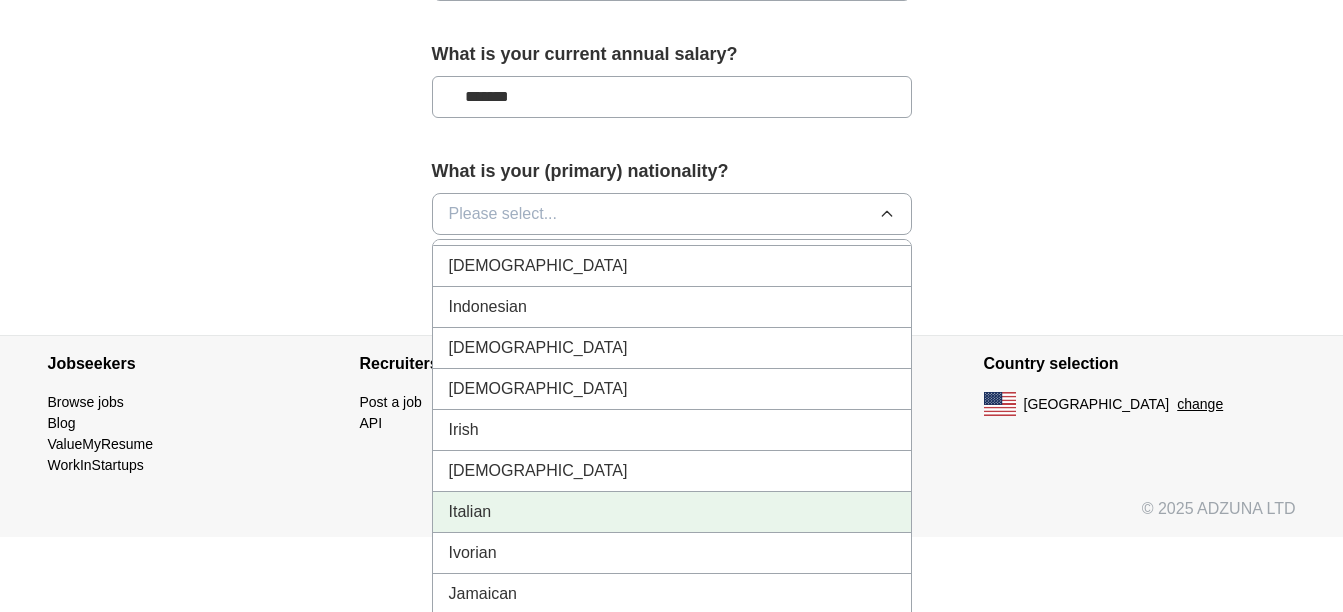 click on "Italian" at bounding box center (672, 512) 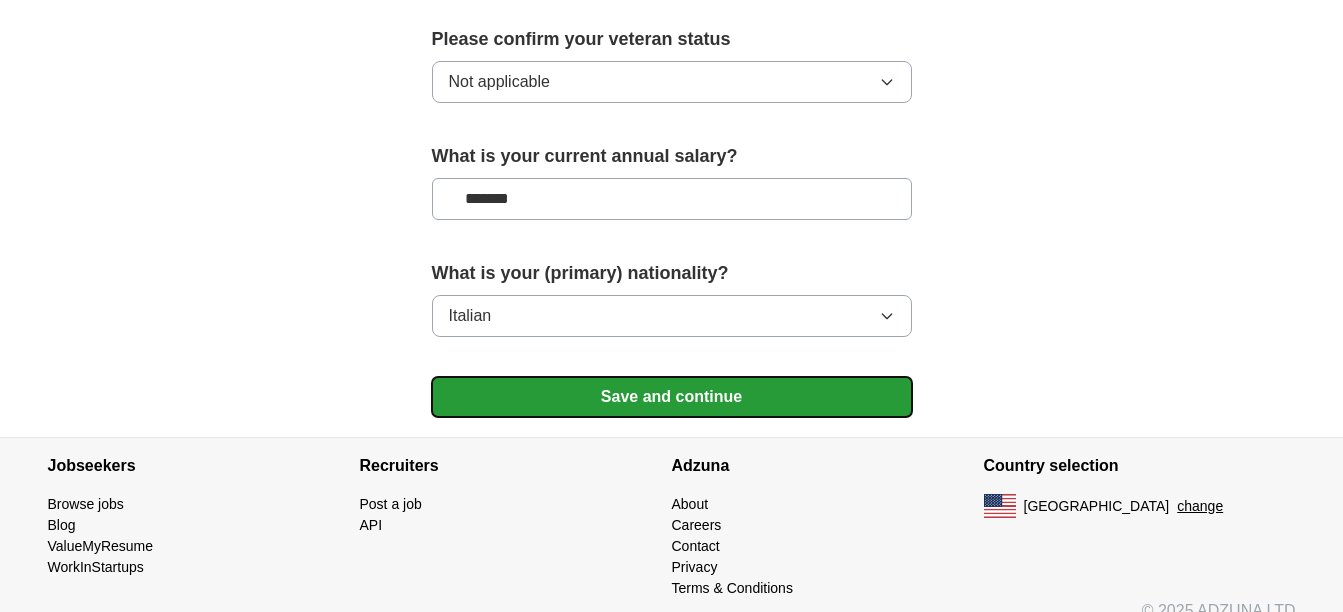 click on "Save and continue" at bounding box center (672, 397) 